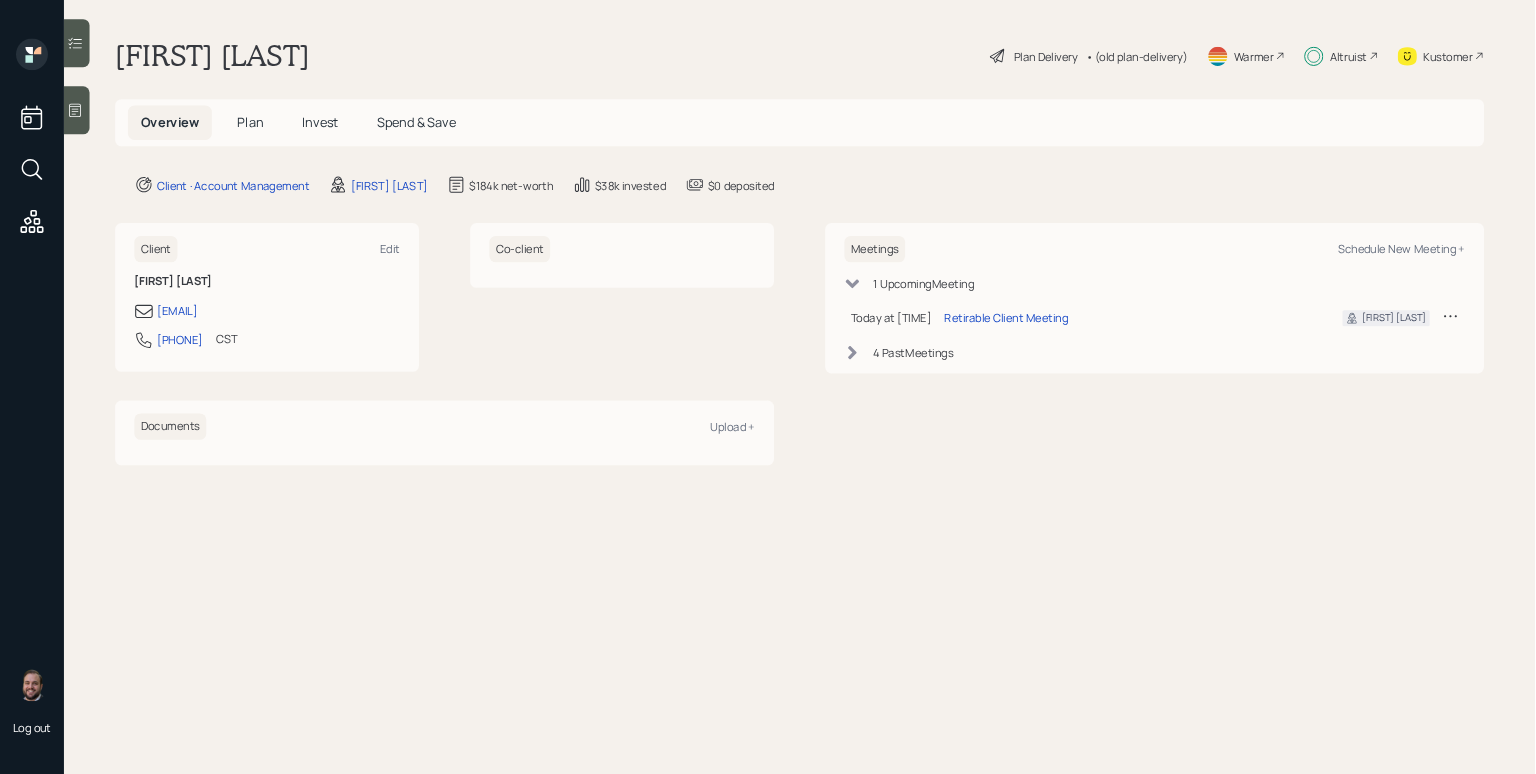 scroll, scrollTop: 0, scrollLeft: 0, axis: both 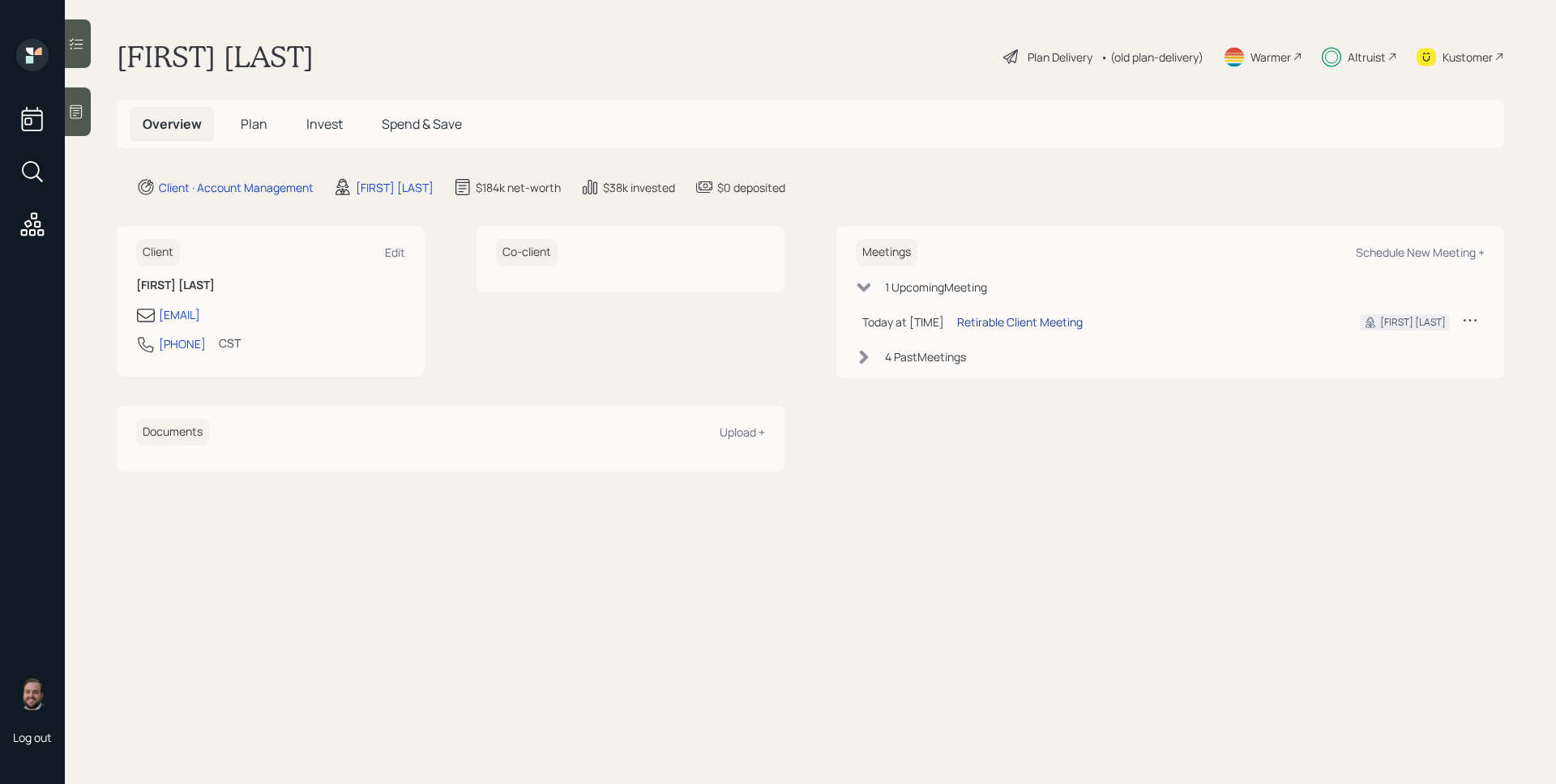 click on "Retirable Client Meeting" at bounding box center [1020, 322] 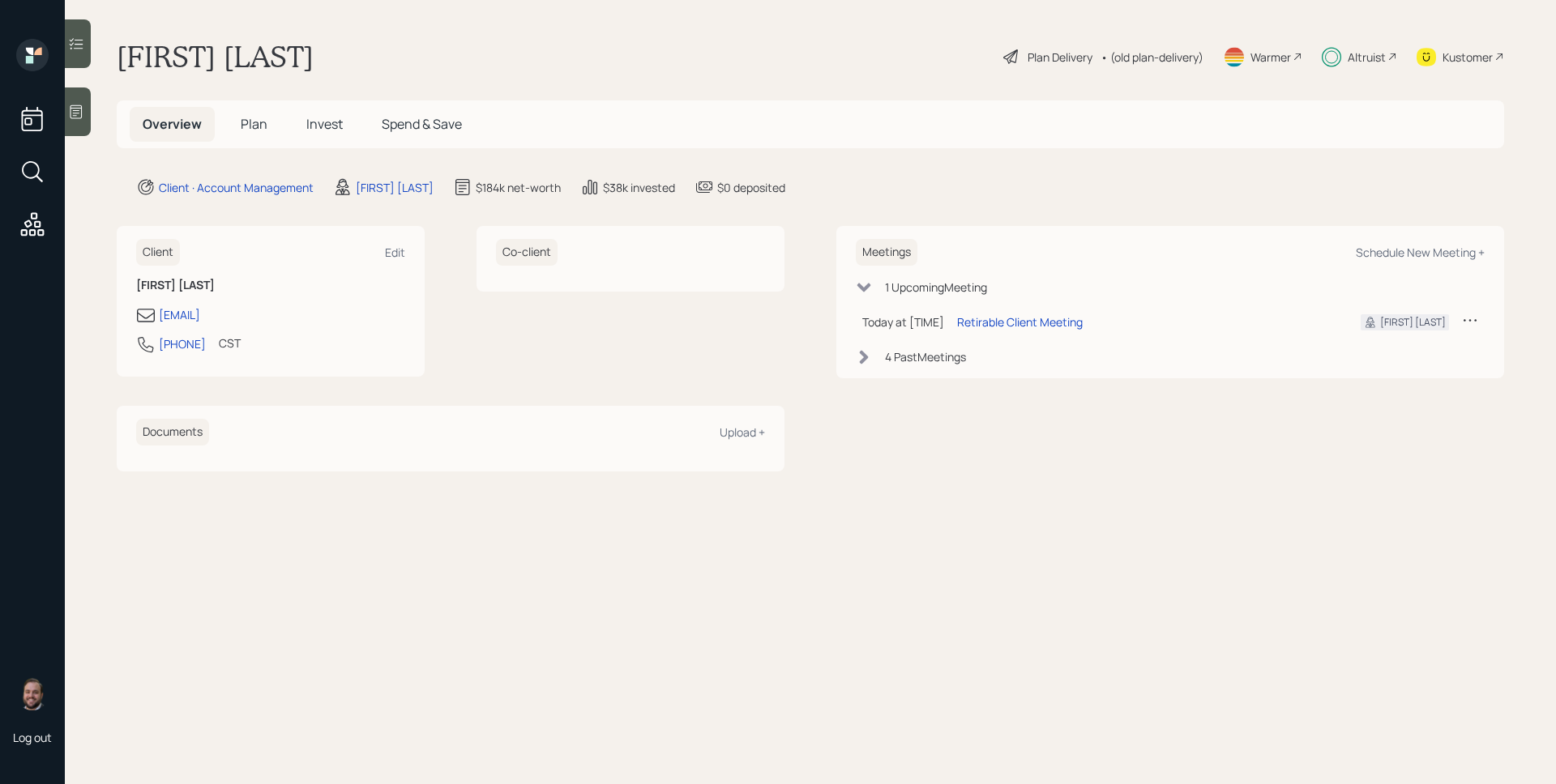 click on "Altruist" at bounding box center (1366, 57) 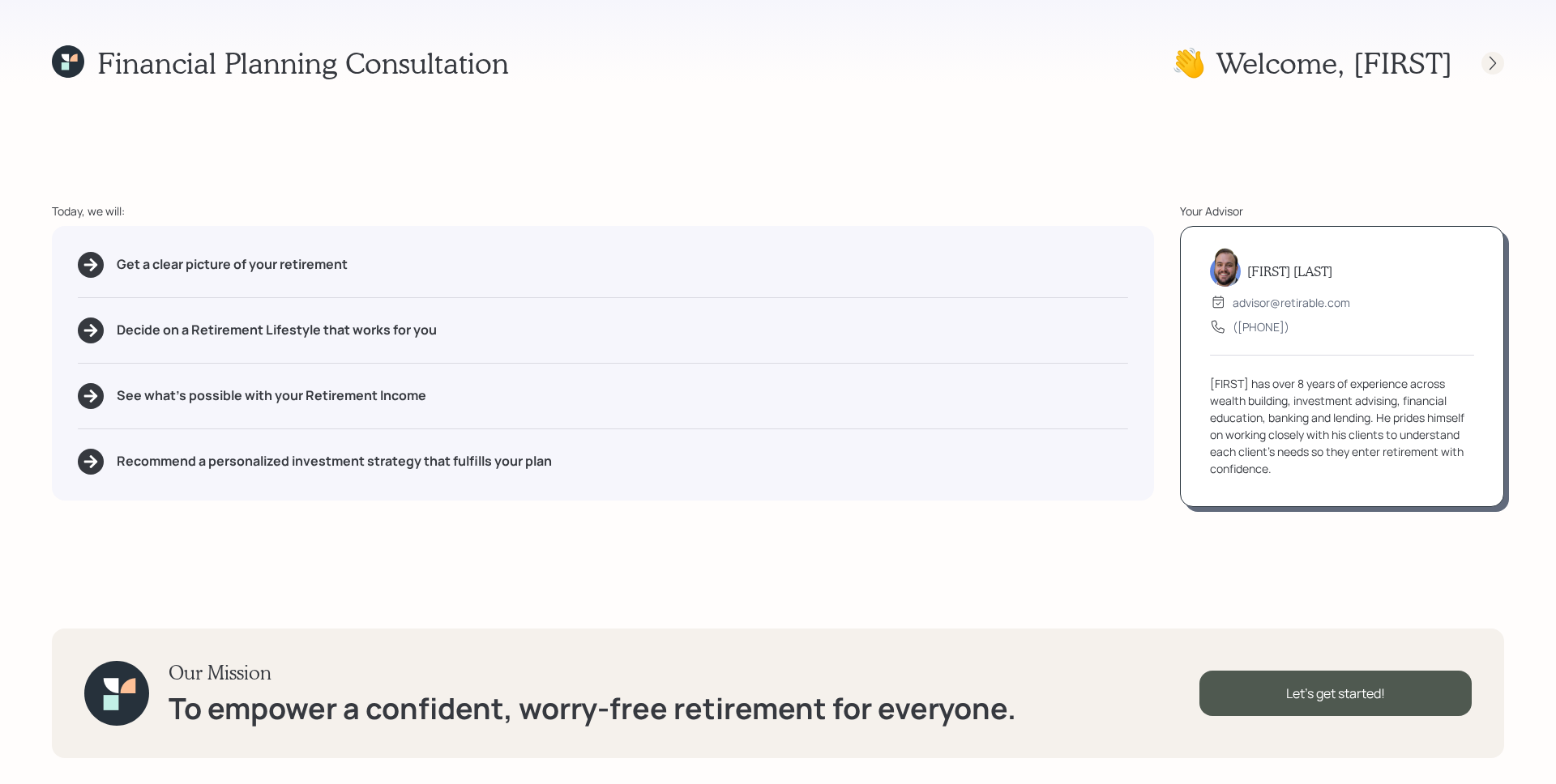 click 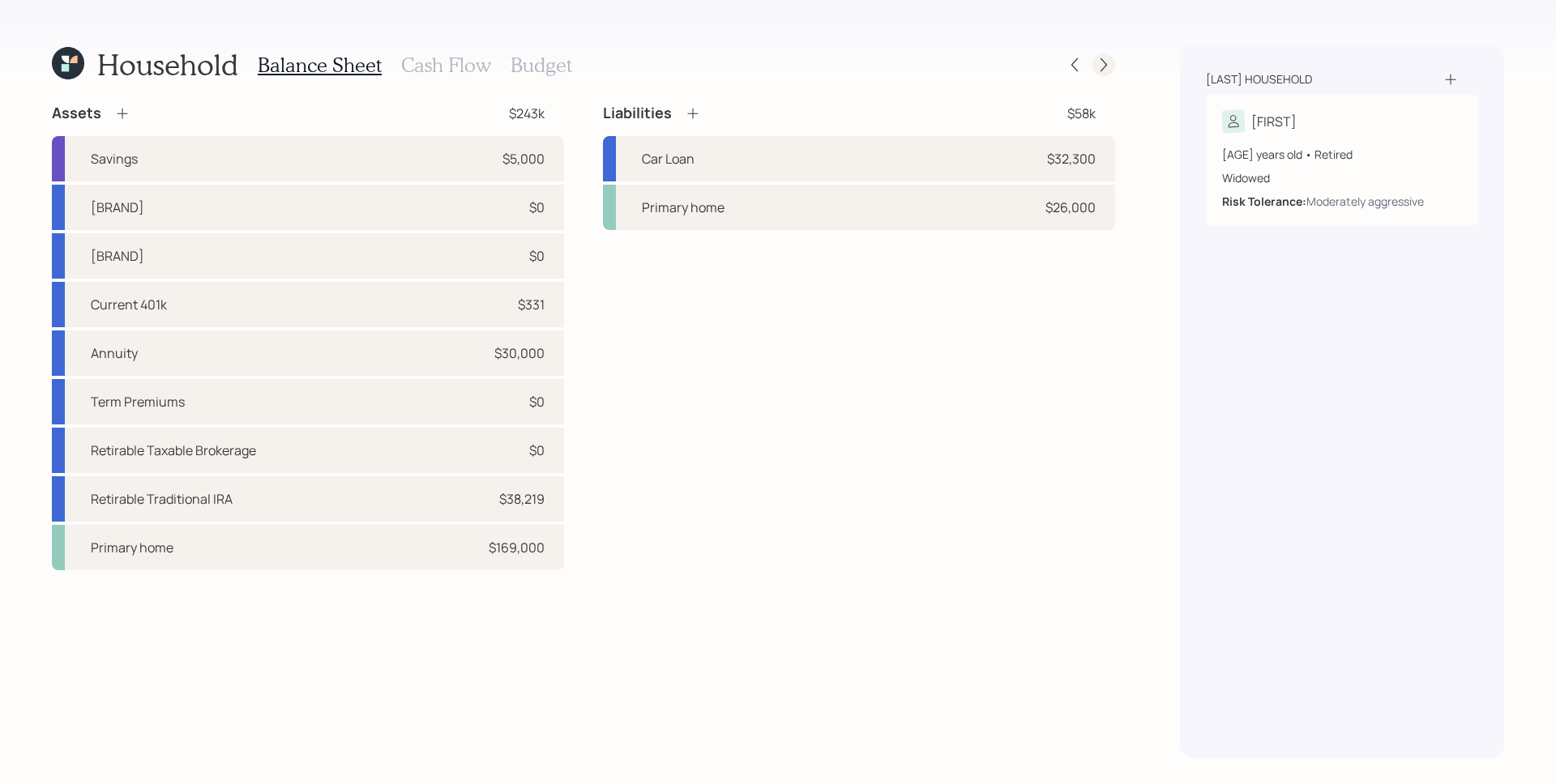 click 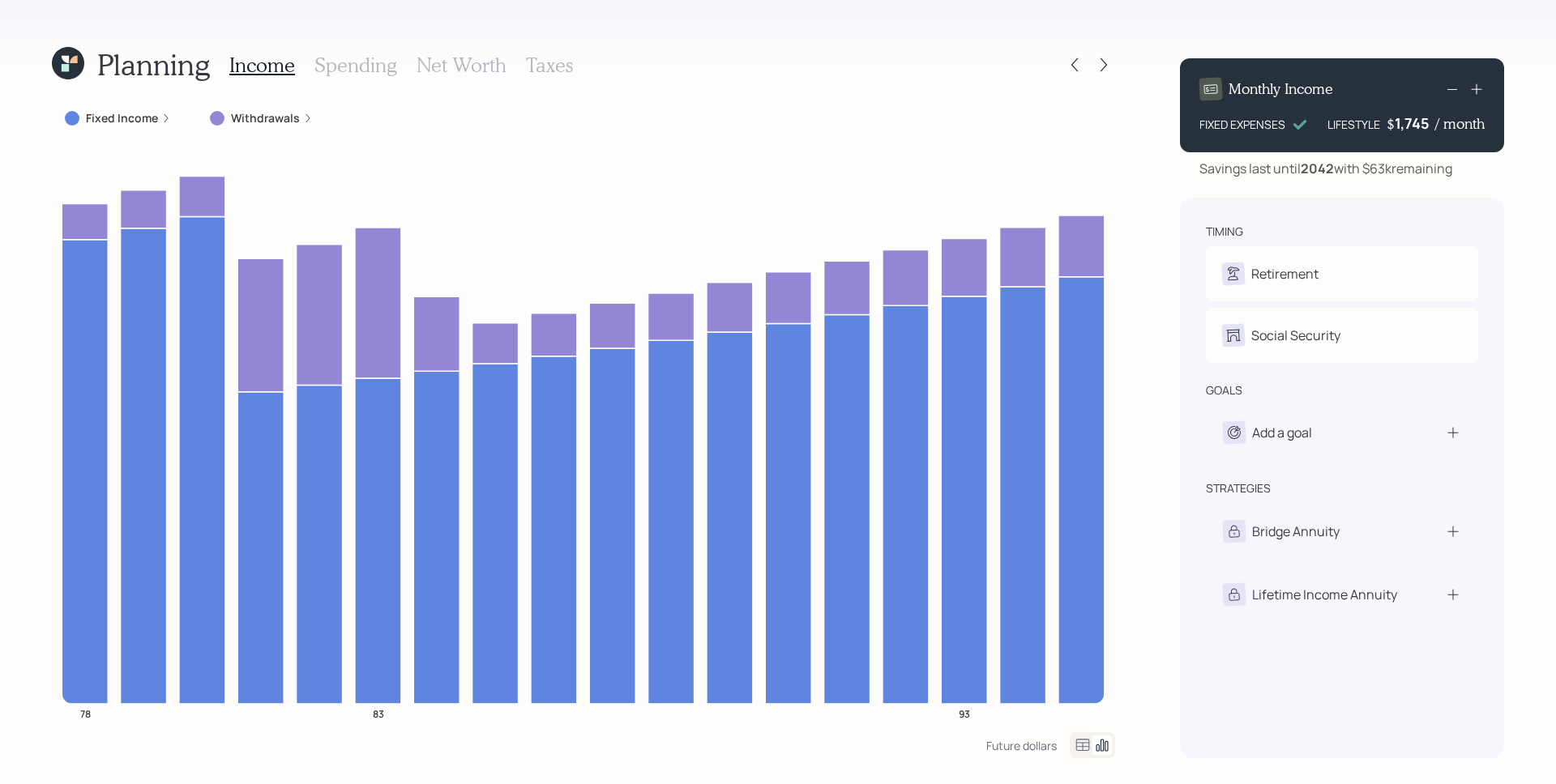 click on "Withdrawals" at bounding box center [261, 118] 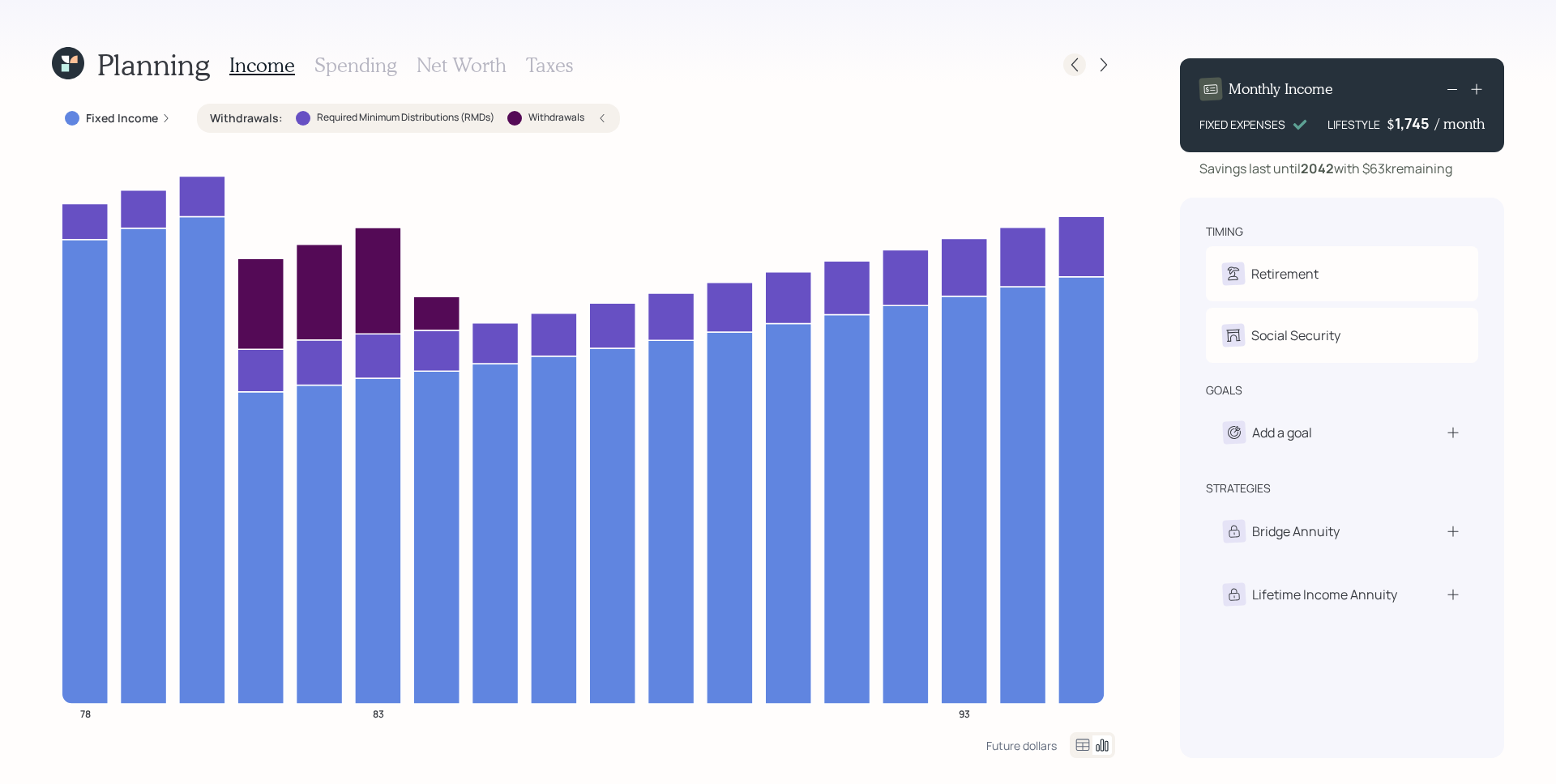click 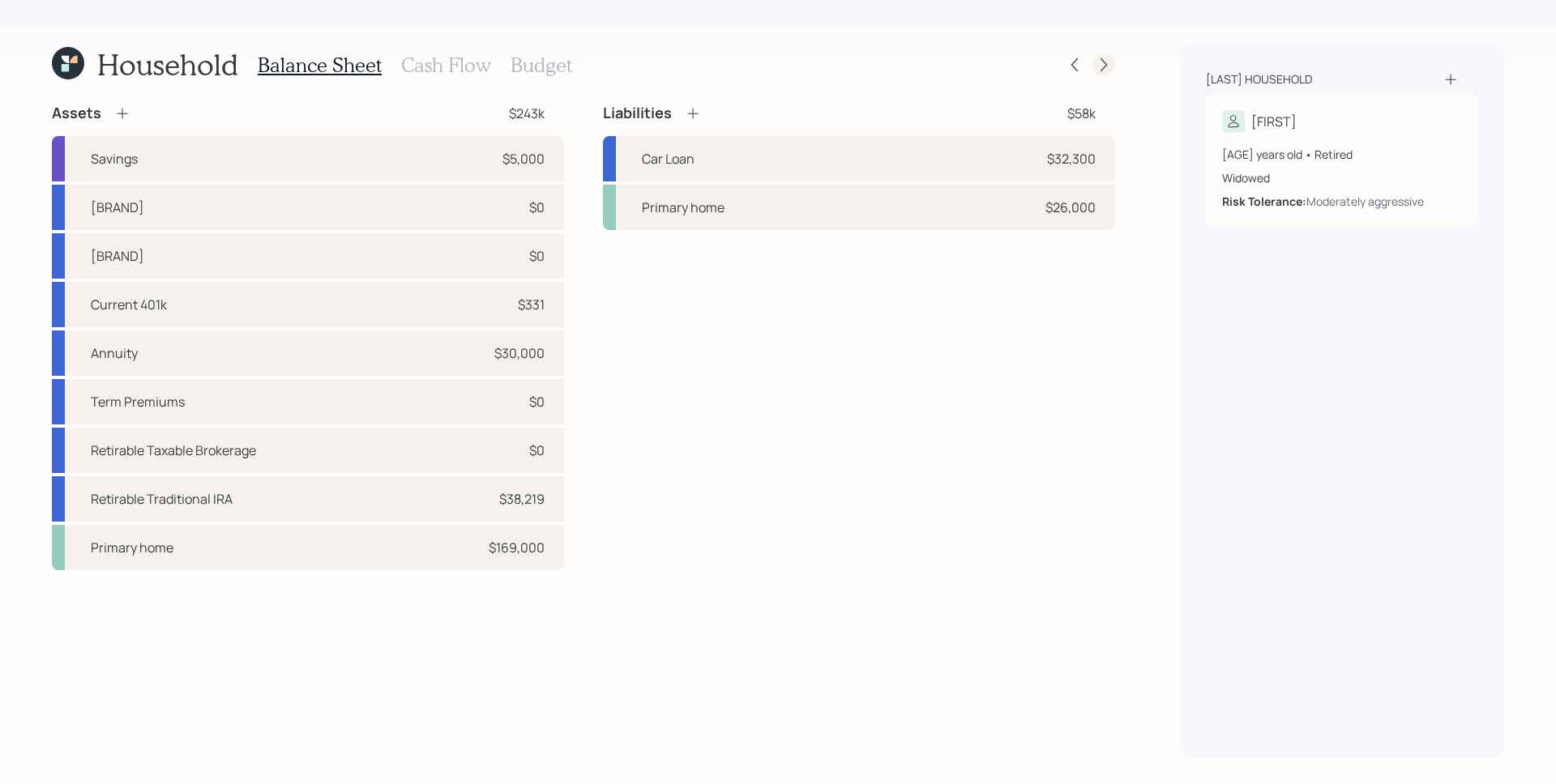 click at bounding box center (1104, 65) 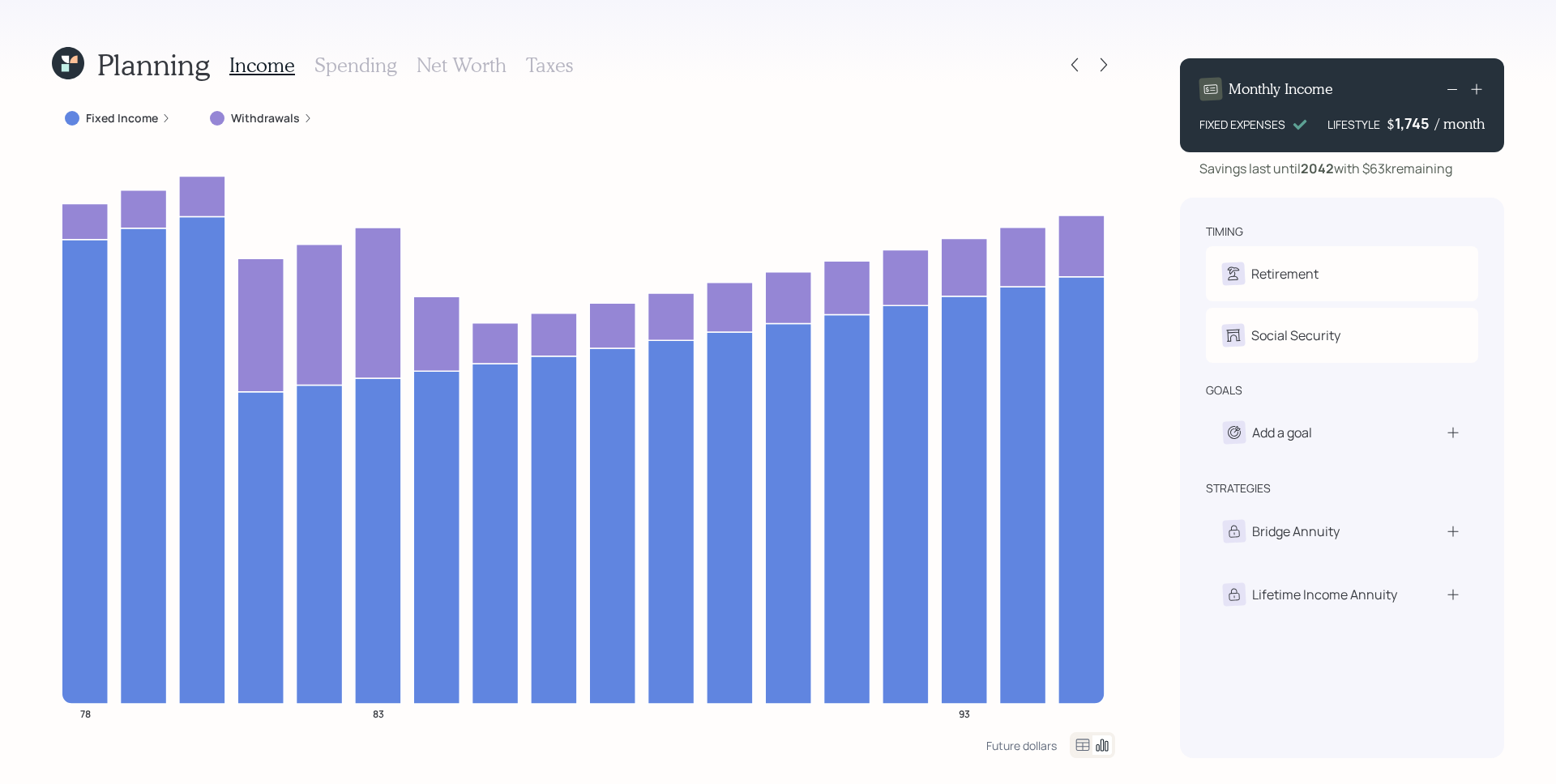 click on "Withdrawals" at bounding box center [265, 118] 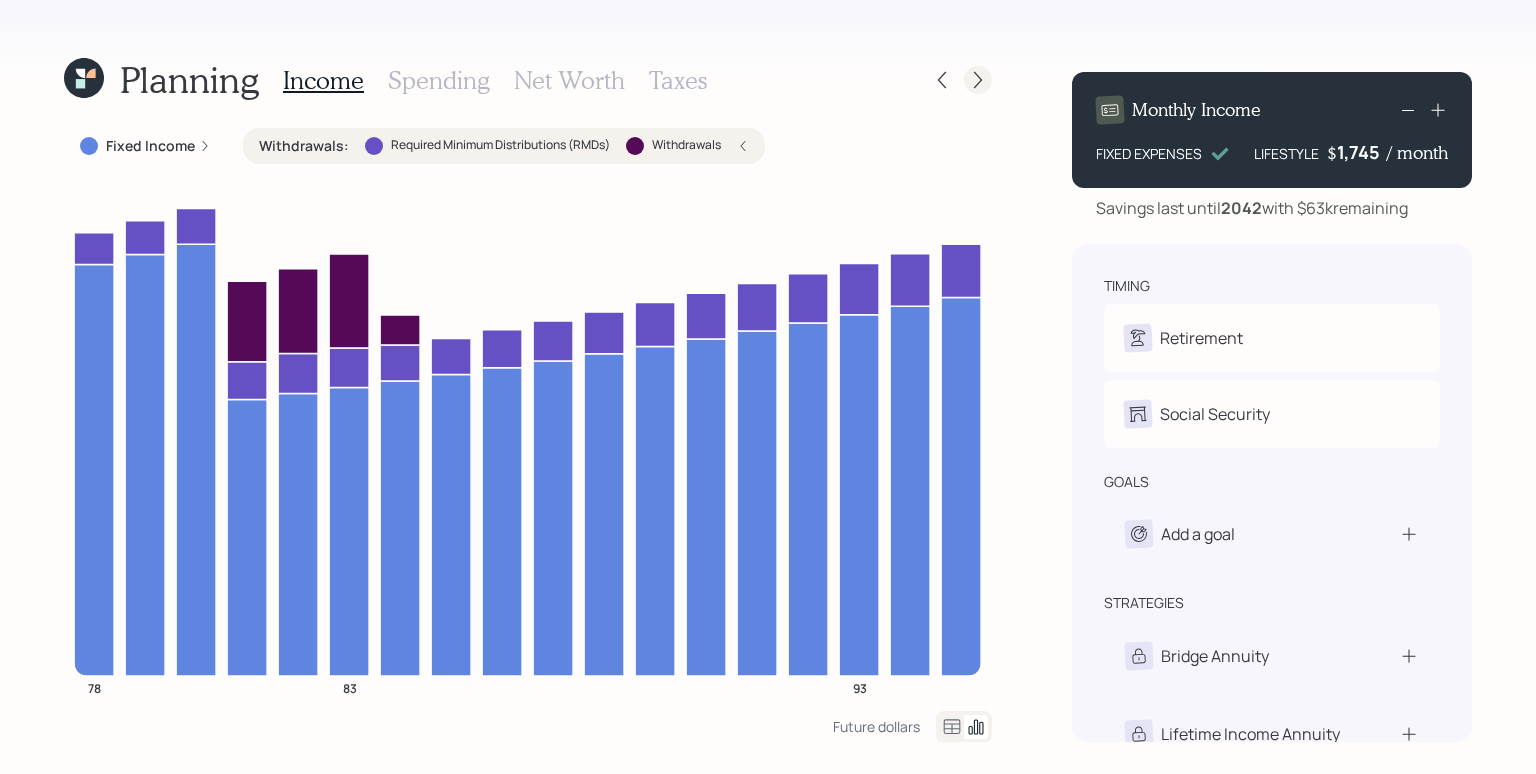 click 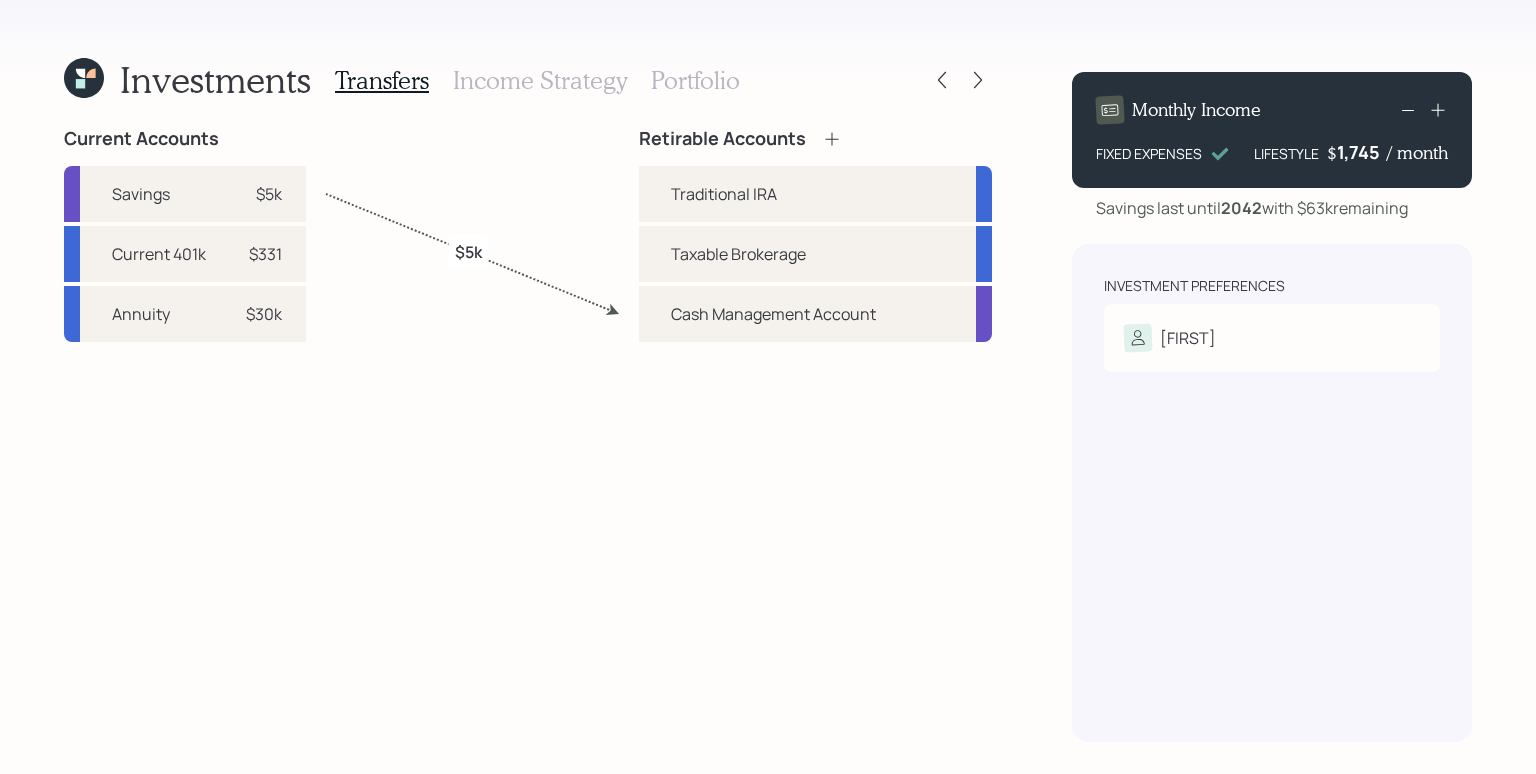 click on "Portfolio" at bounding box center (695, 80) 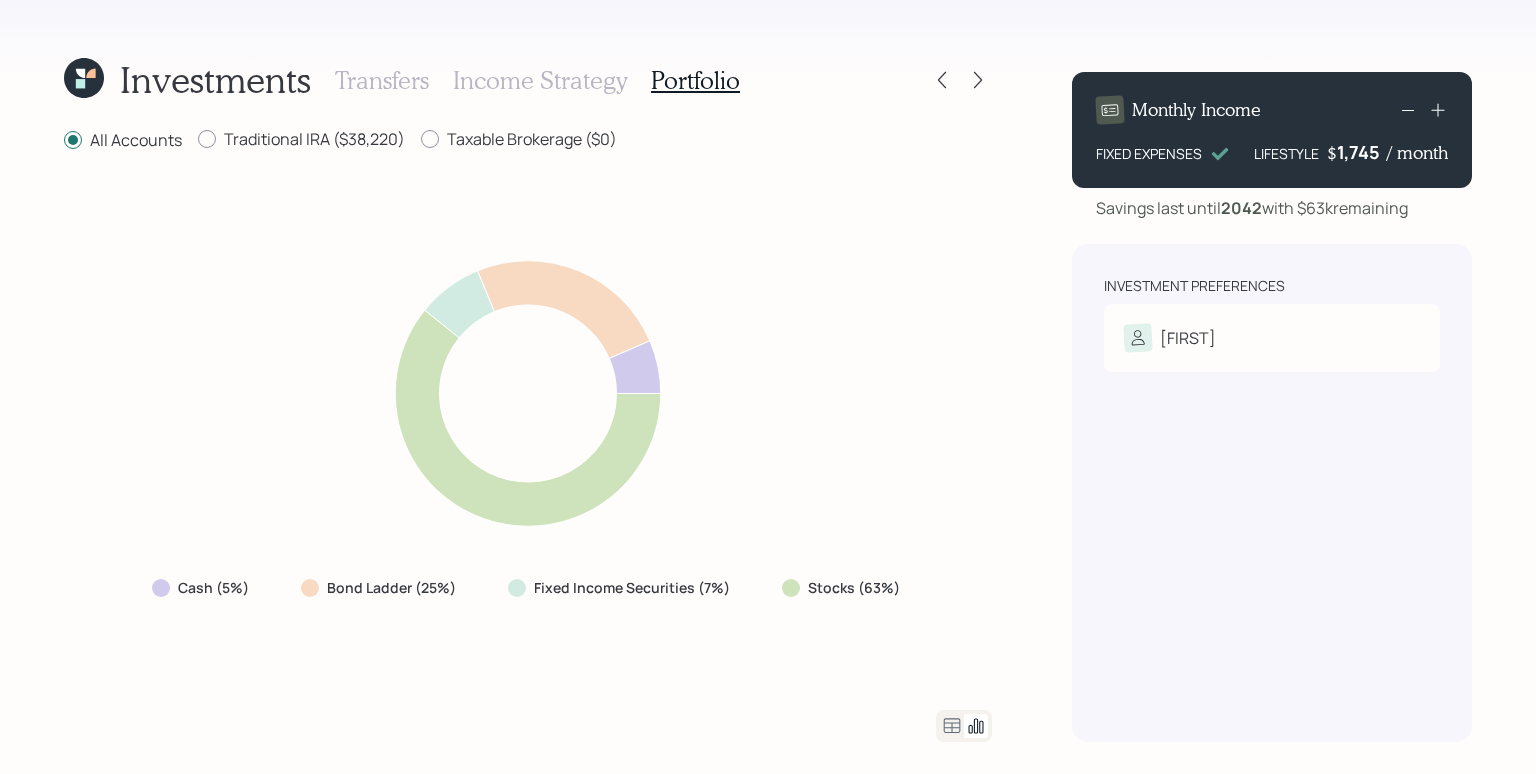 click 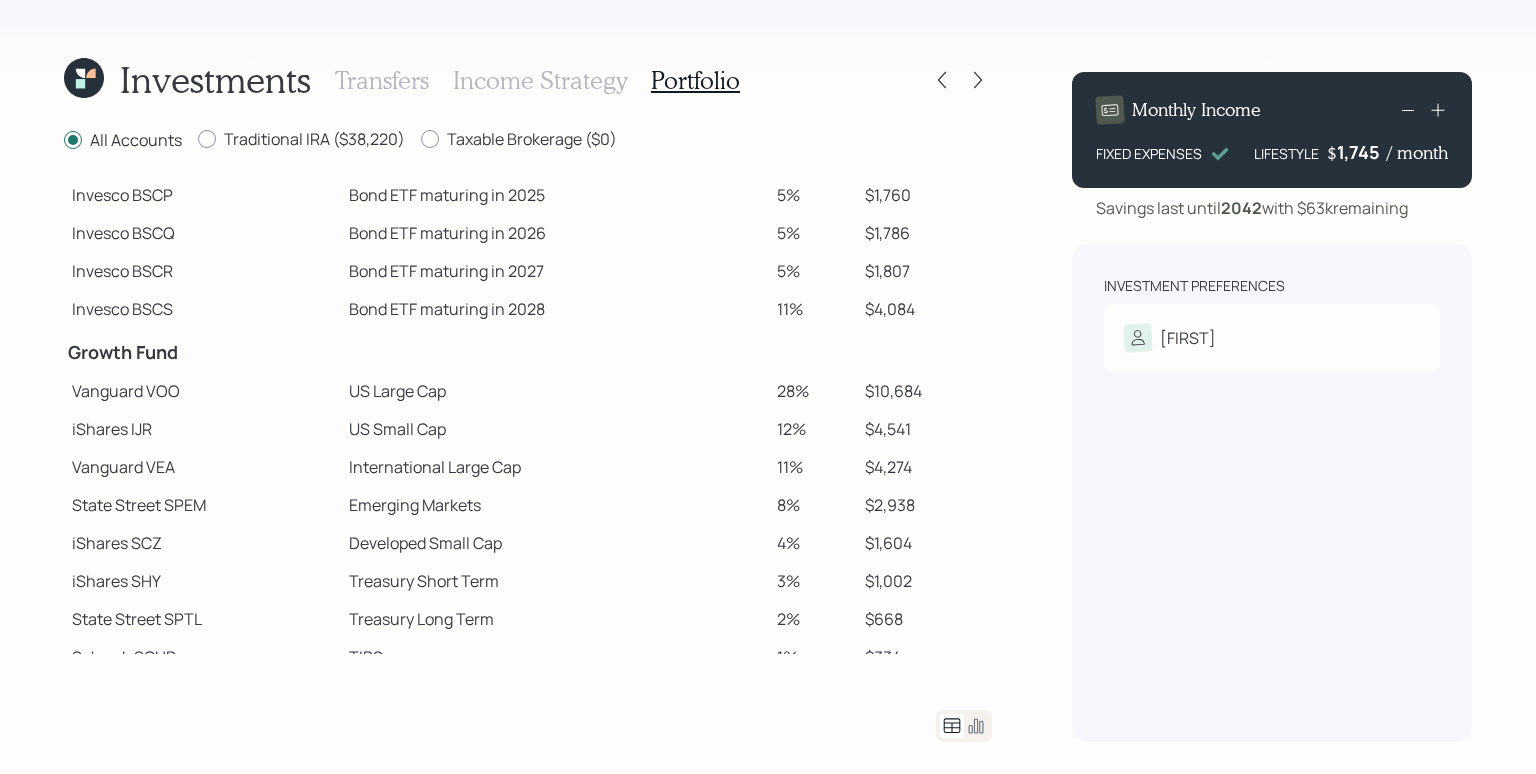 scroll, scrollTop: 254, scrollLeft: 0, axis: vertical 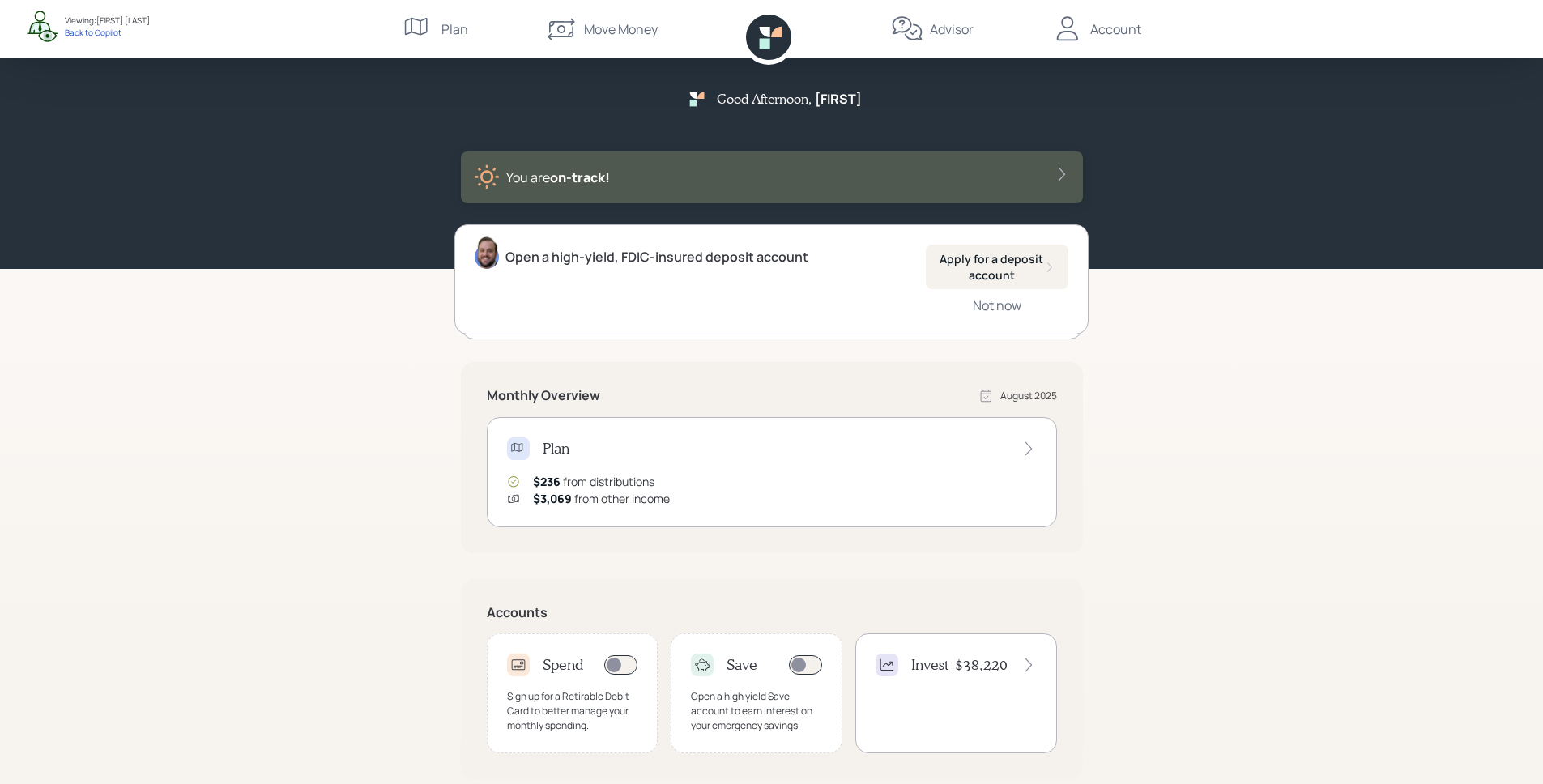 click on "Good Afternoon , [FIRST] You are on-track! Open a high-yield, FDIC-insured deposit account Apply for a deposit account Not now Sign up for free fraud protection Register for Carefull Not now Monthly Overview August 2025 Plan $236 from distributions $3,069 from other income Accounts Spend Sign up for a Retirable Debit Card to better manage your monthly spending. Save Open a high yield Save account to earn interest on your emergency savings. Invest $38,220 Benefits Protect powered by Advisor James D Viewing: Hugh Hays Back to Copilot Plan Move Money Advisor Account" at bounding box center [771, 502] 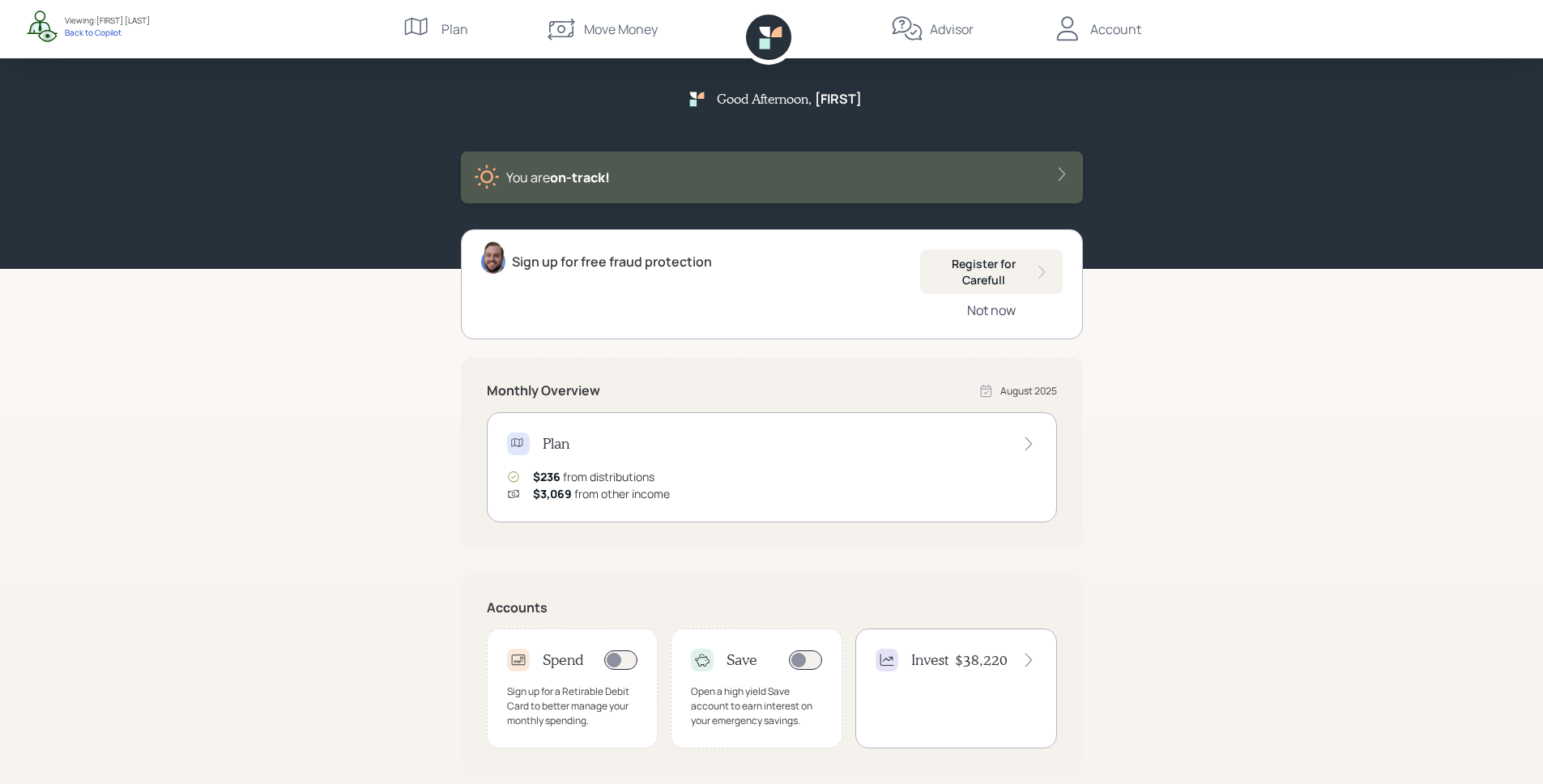 click on "Not now" at bounding box center [991, 310] 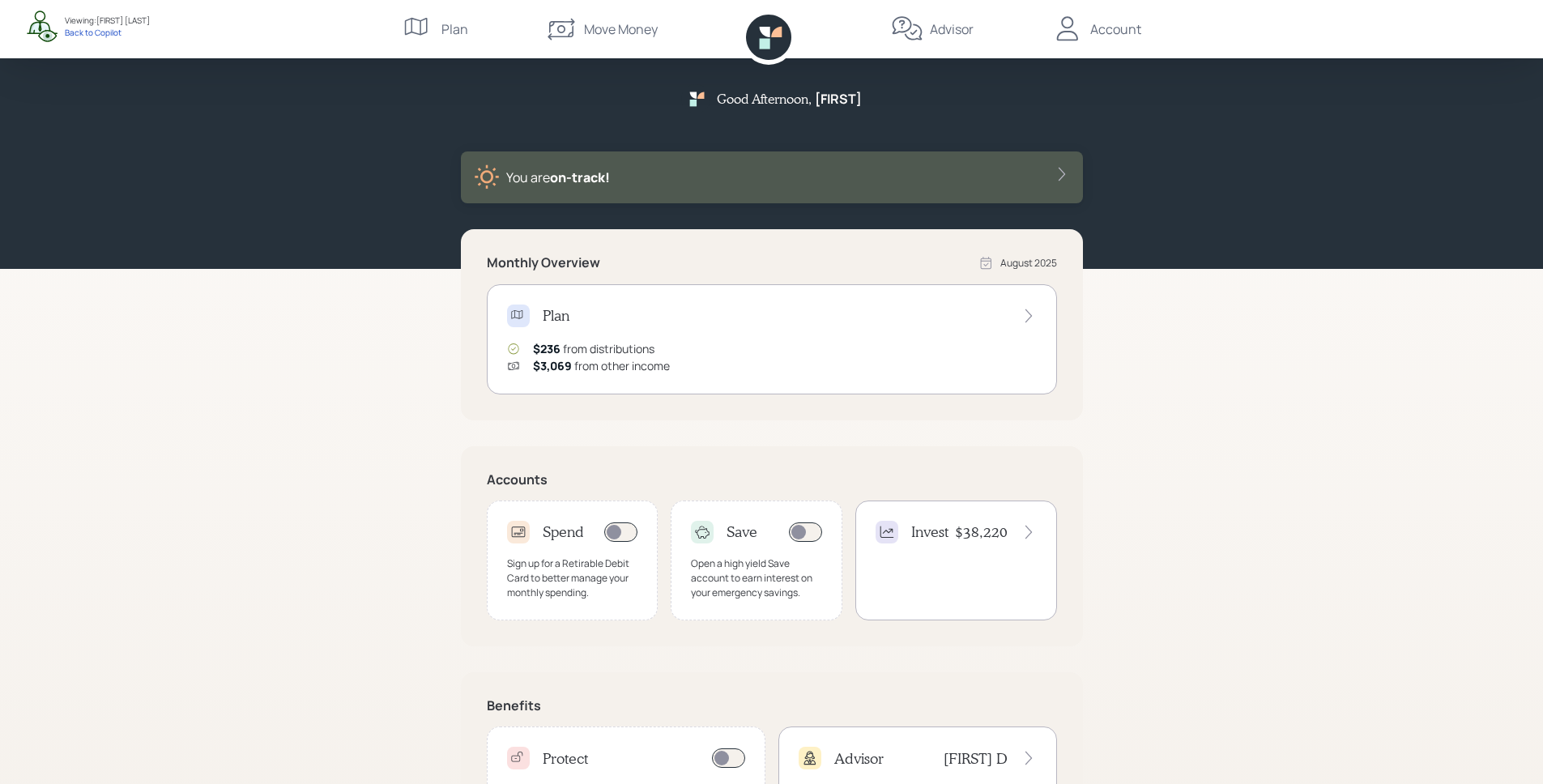 click on "Plan $236 from distributions $3,069 from other income" at bounding box center [772, 339] 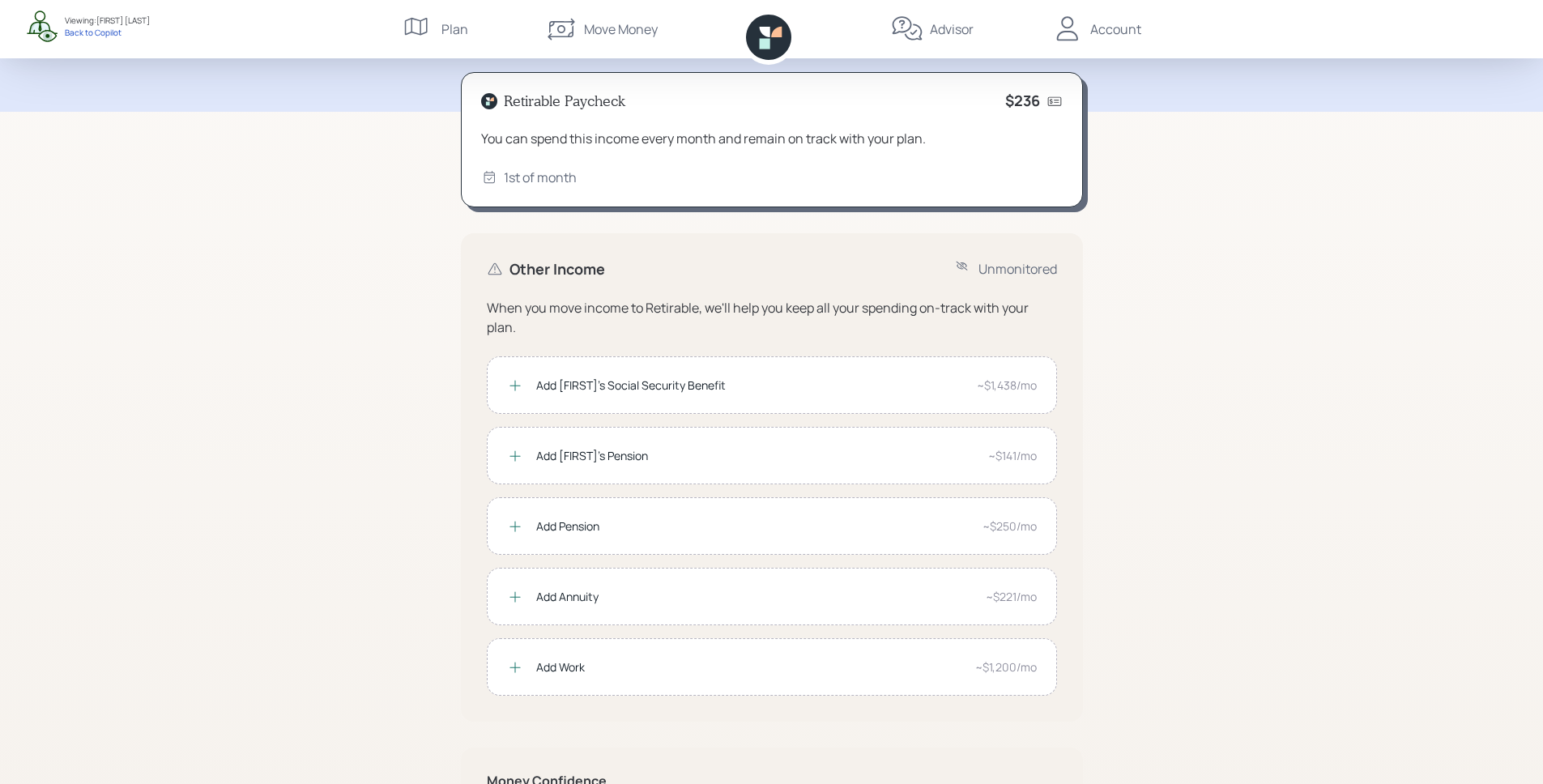 scroll, scrollTop: 139, scrollLeft: 0, axis: vertical 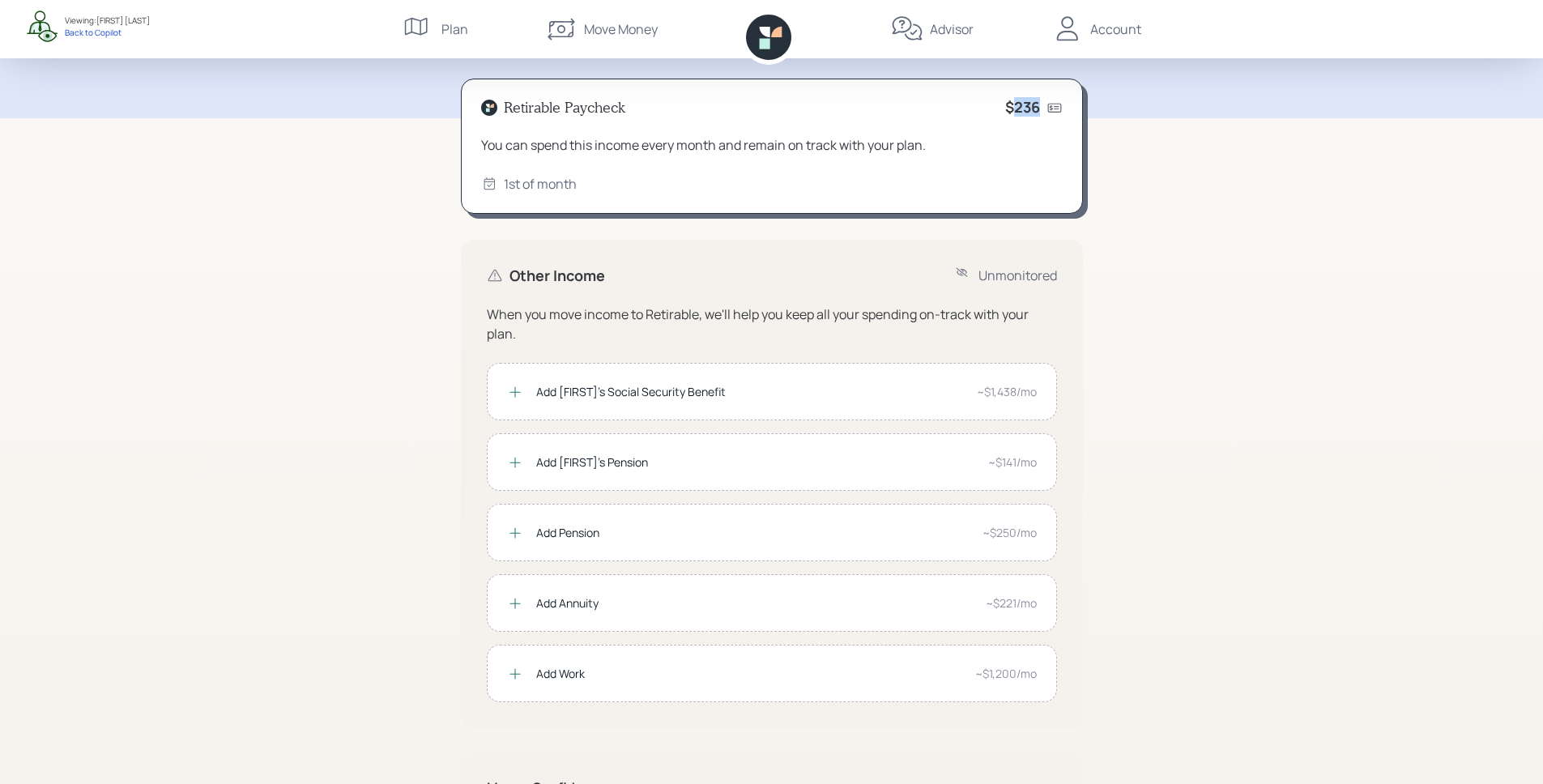 drag, startPoint x: 1014, startPoint y: 105, endPoint x: 1068, endPoint y: 112, distance: 54.45181 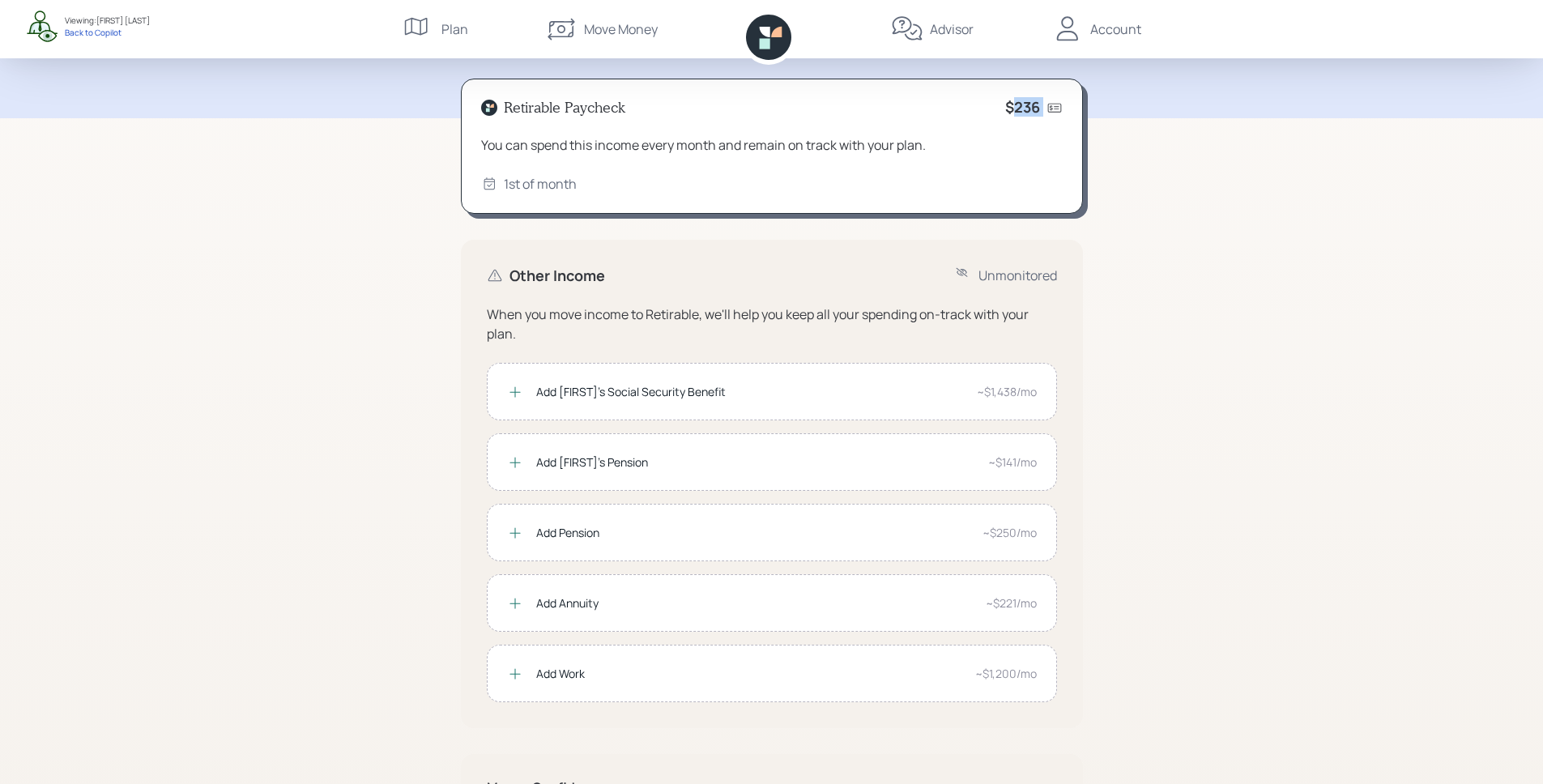 drag, startPoint x: 1012, startPoint y: 105, endPoint x: 1055, endPoint y: 109, distance: 43.185646 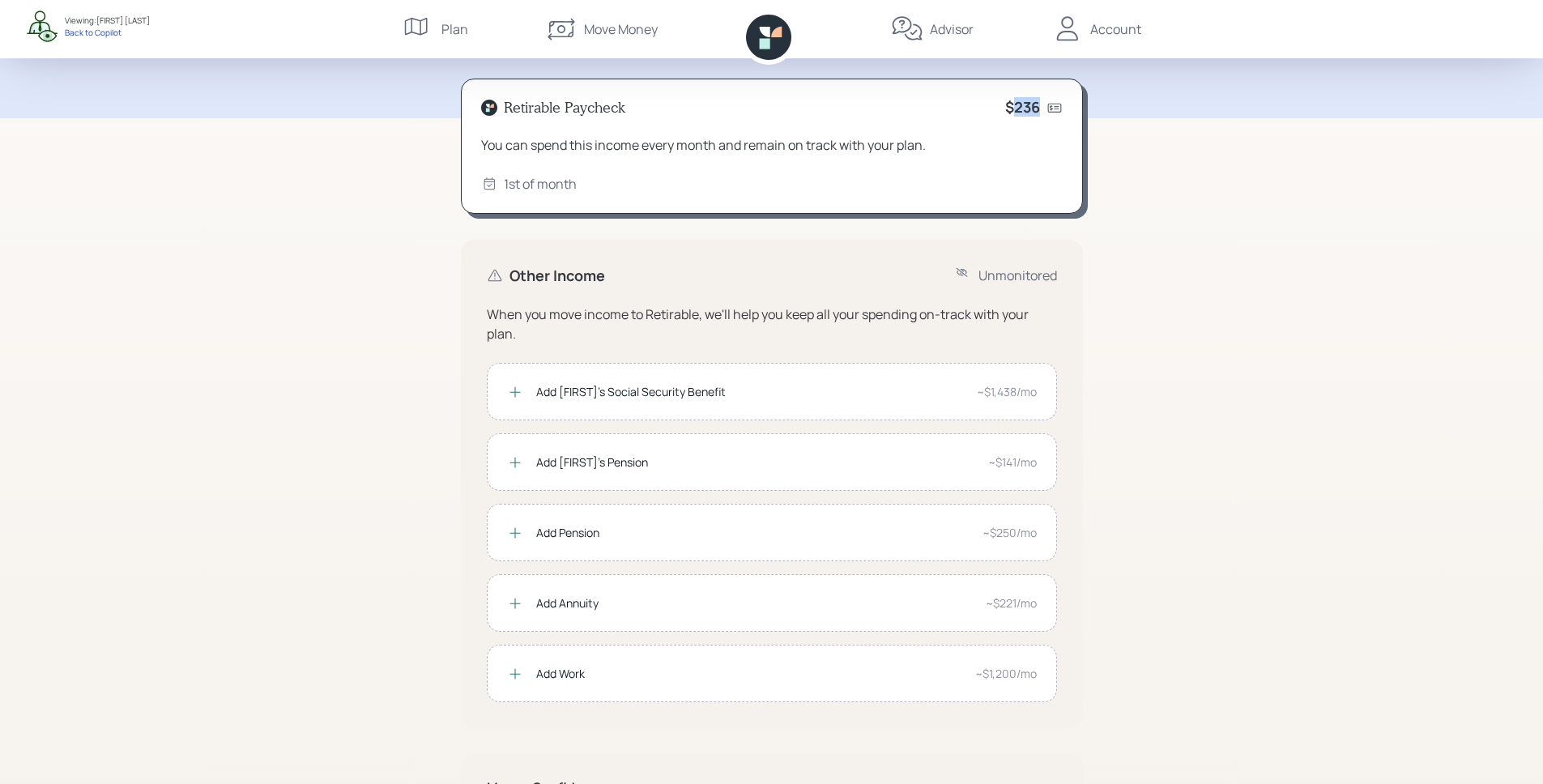 click on "$236" at bounding box center (1022, 108) 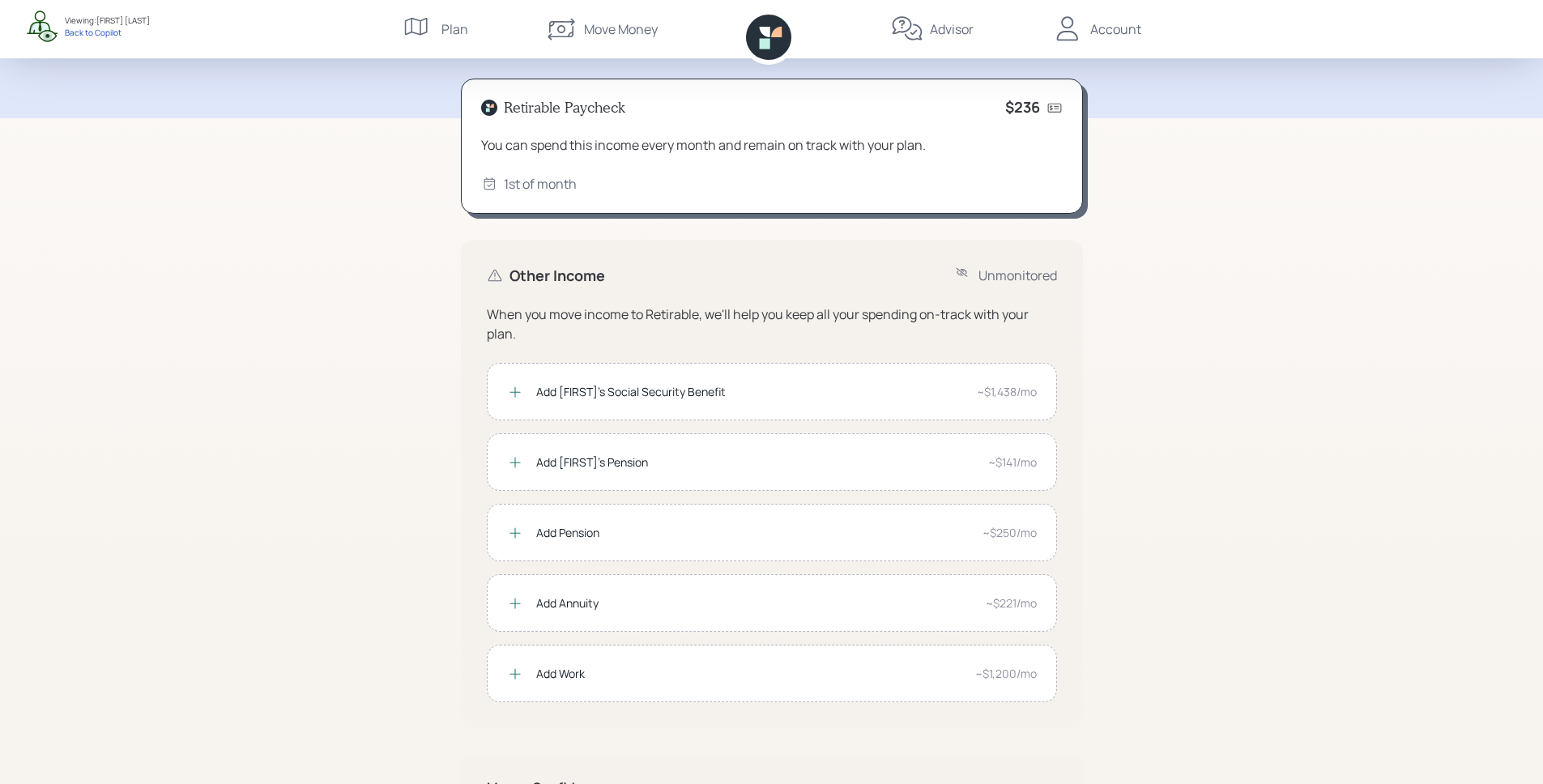 click 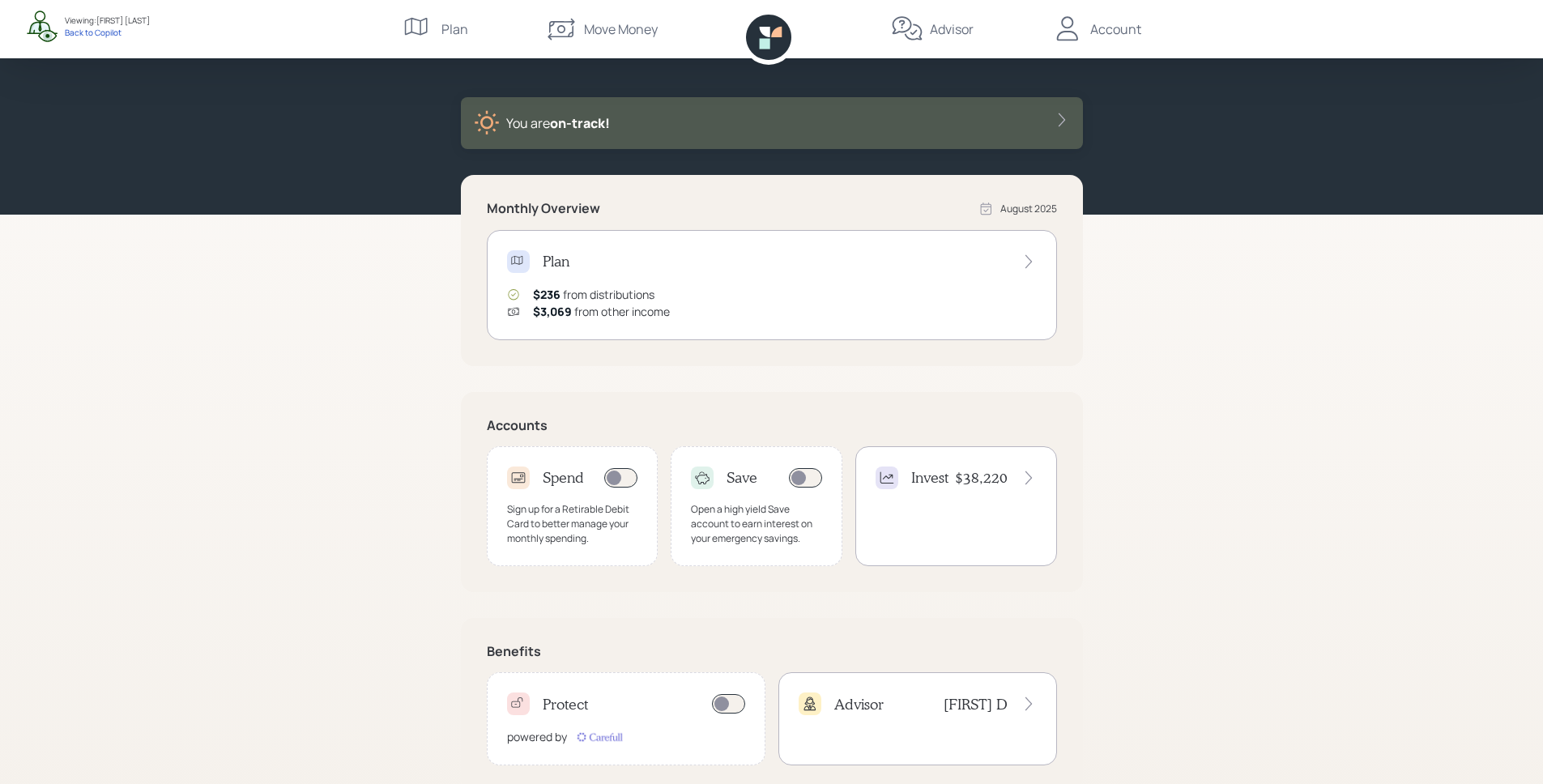 scroll, scrollTop: 55, scrollLeft: 0, axis: vertical 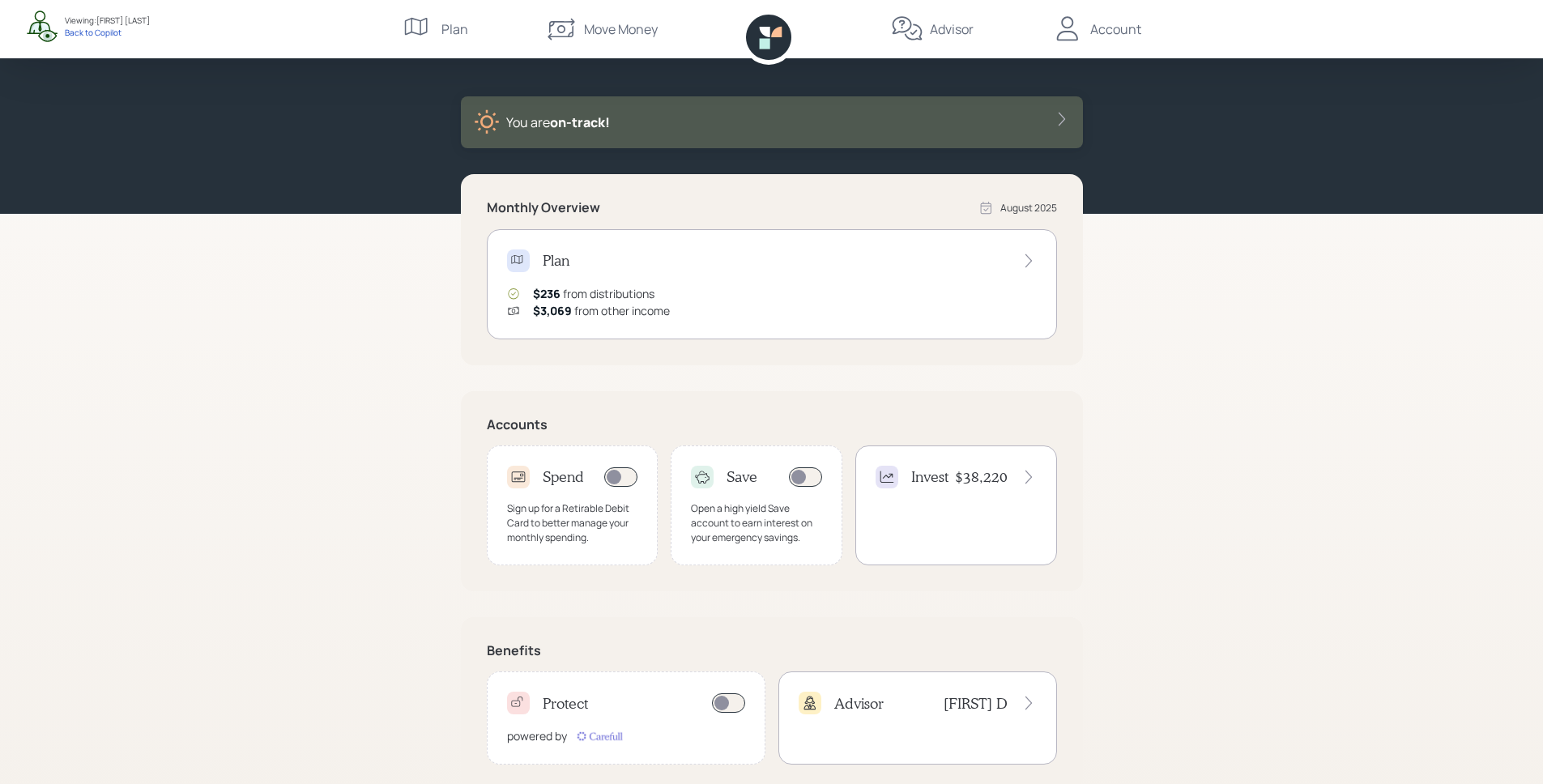 click on "Invest $38,220" at bounding box center (956, 505) 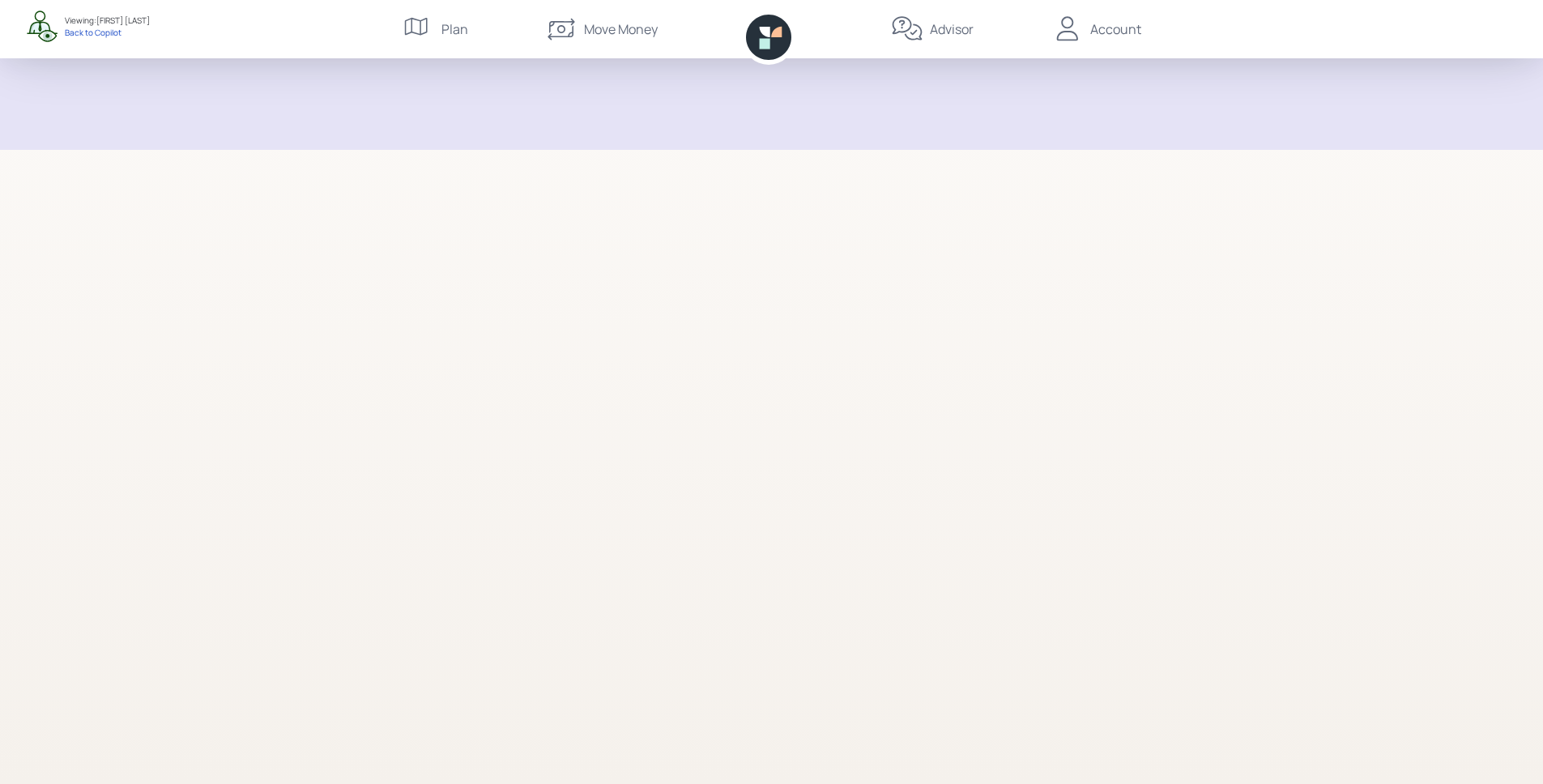 scroll, scrollTop: 0, scrollLeft: 0, axis: both 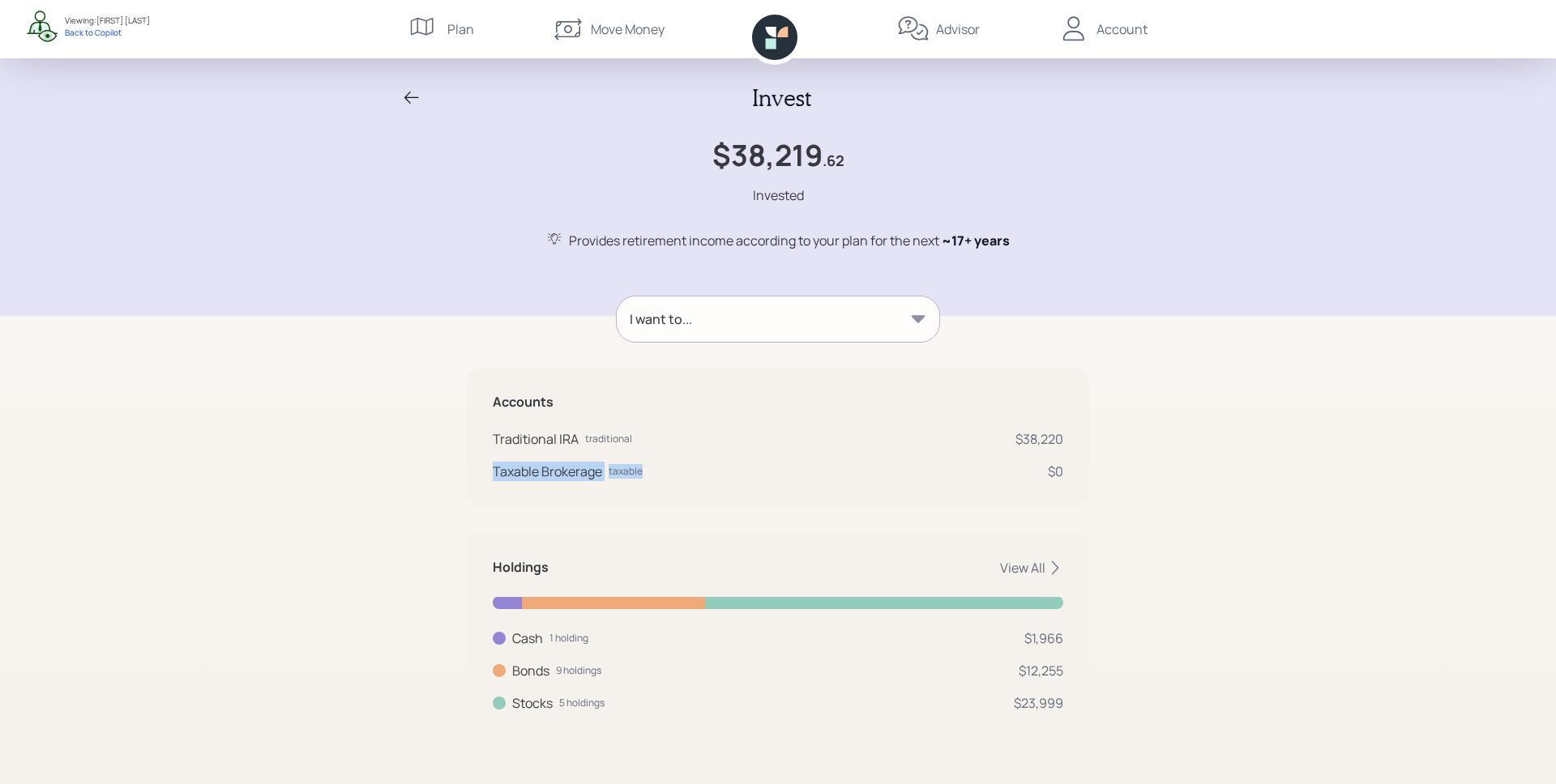 drag, startPoint x: 493, startPoint y: 478, endPoint x: 683, endPoint y: 482, distance: 190.0421 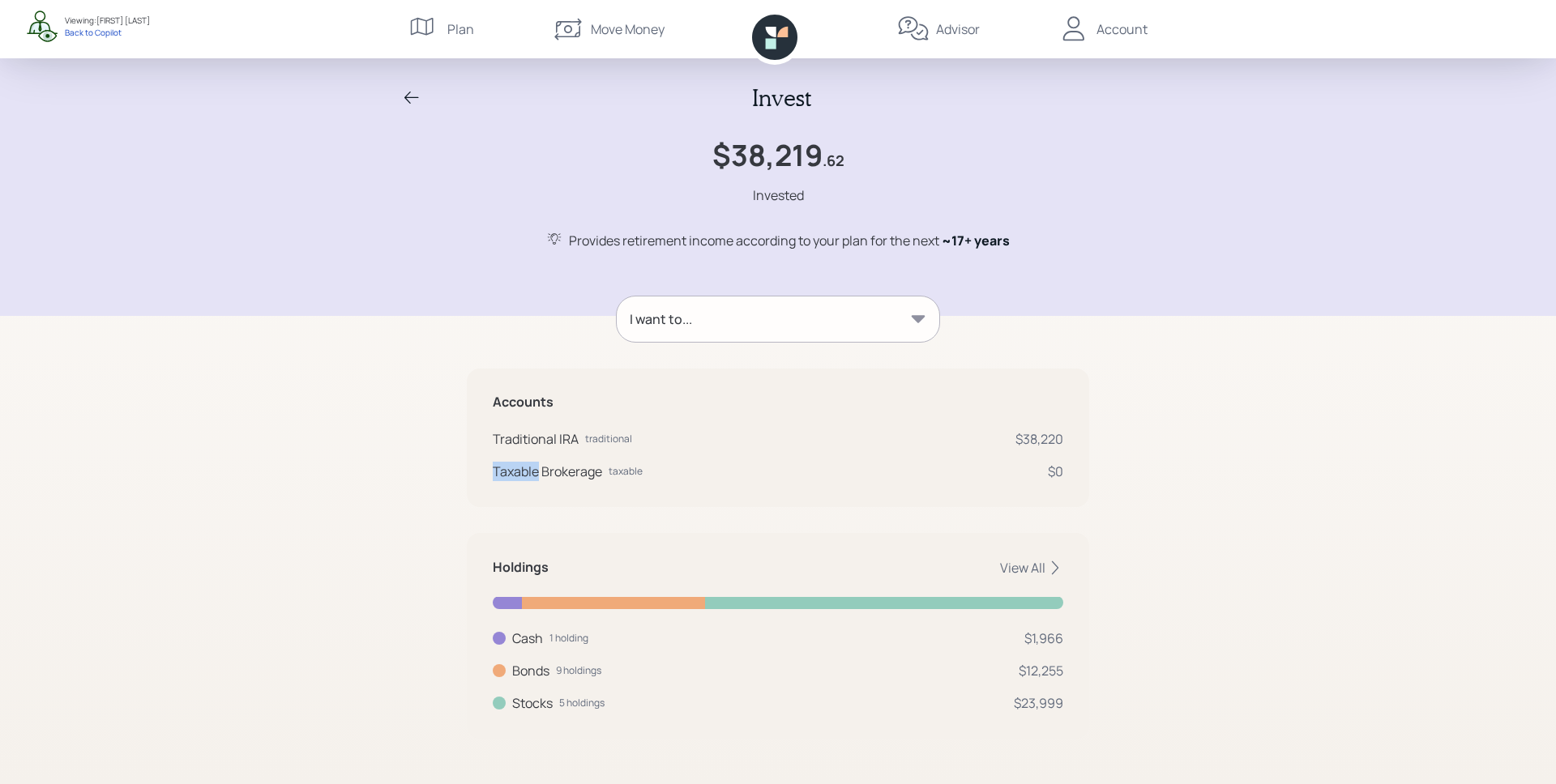 click on "Taxable Brokerage" at bounding box center (547, 471) 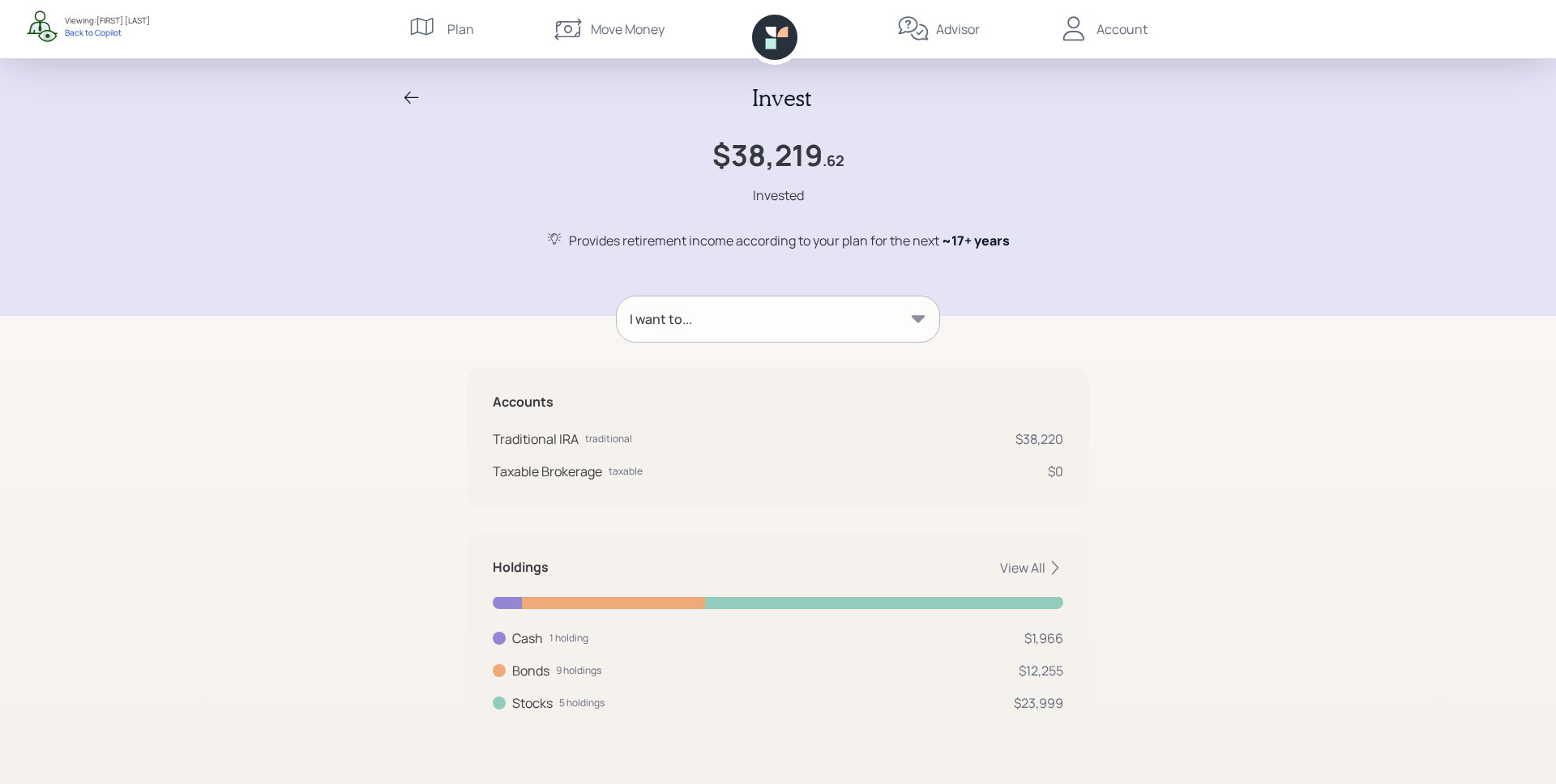 click on "Taxable Brokerage" at bounding box center [547, 471] 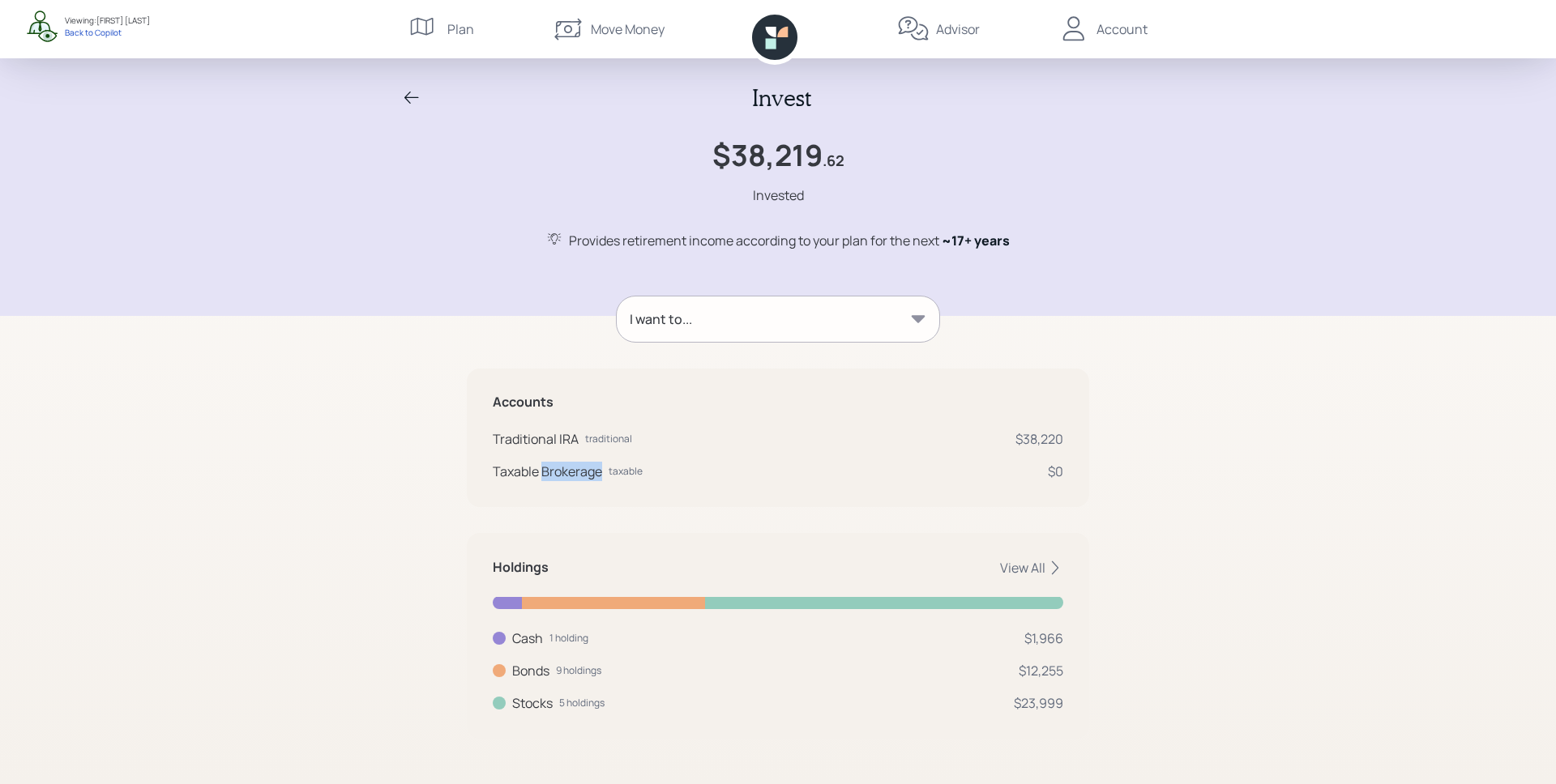click on "Taxable Brokerage" at bounding box center [547, 471] 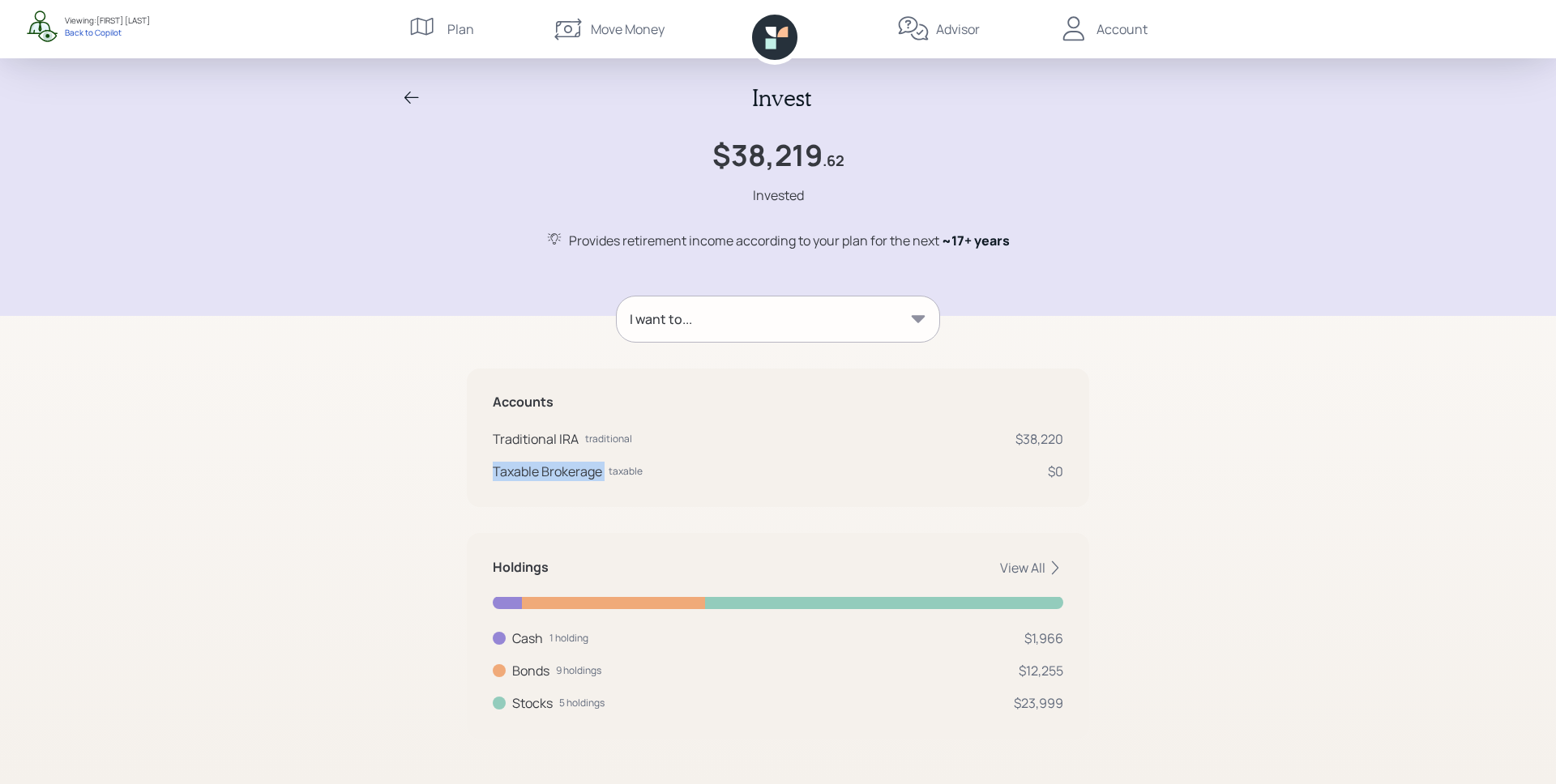 click on "Taxable Brokerage" at bounding box center [547, 471] 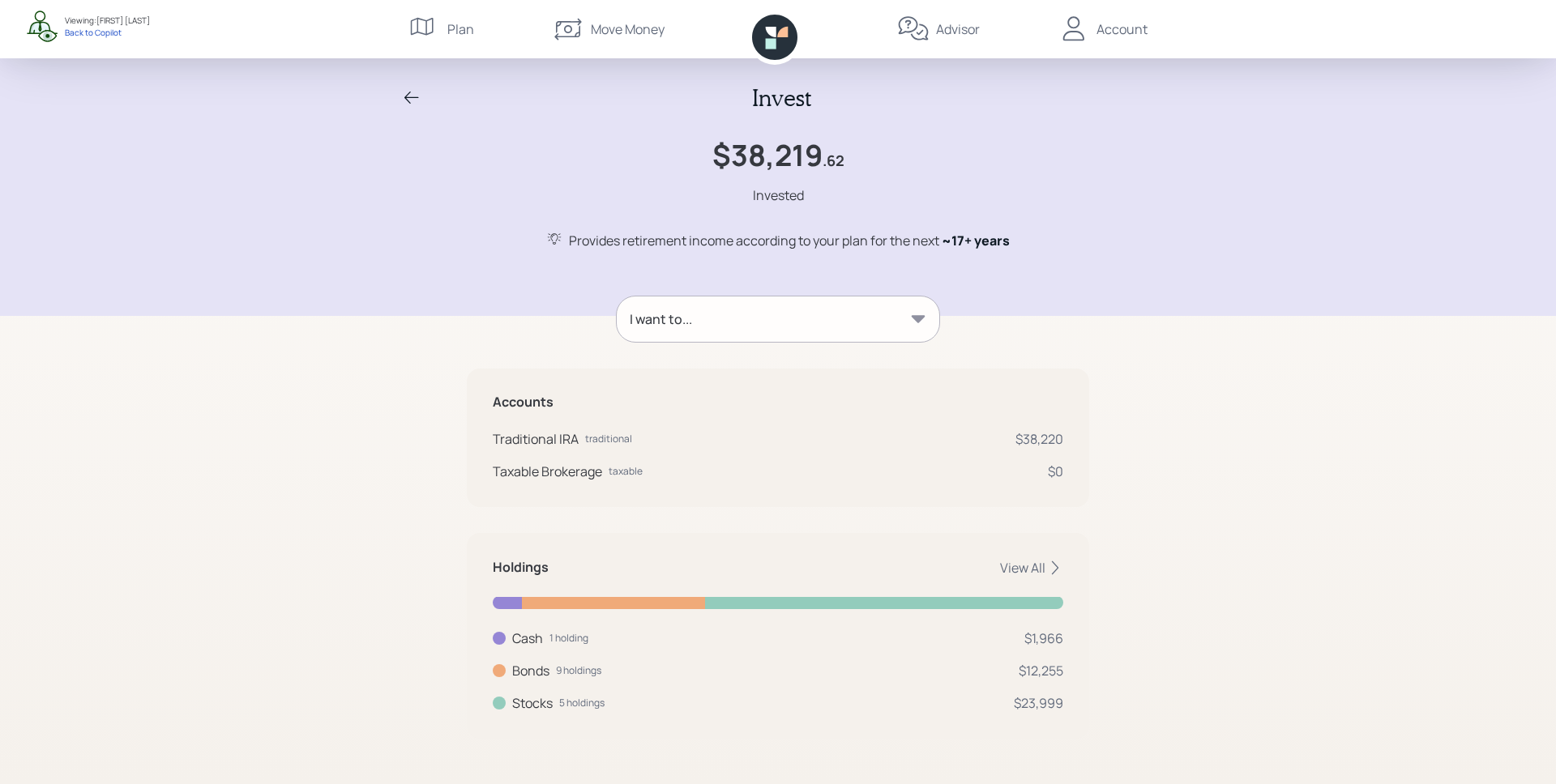 click 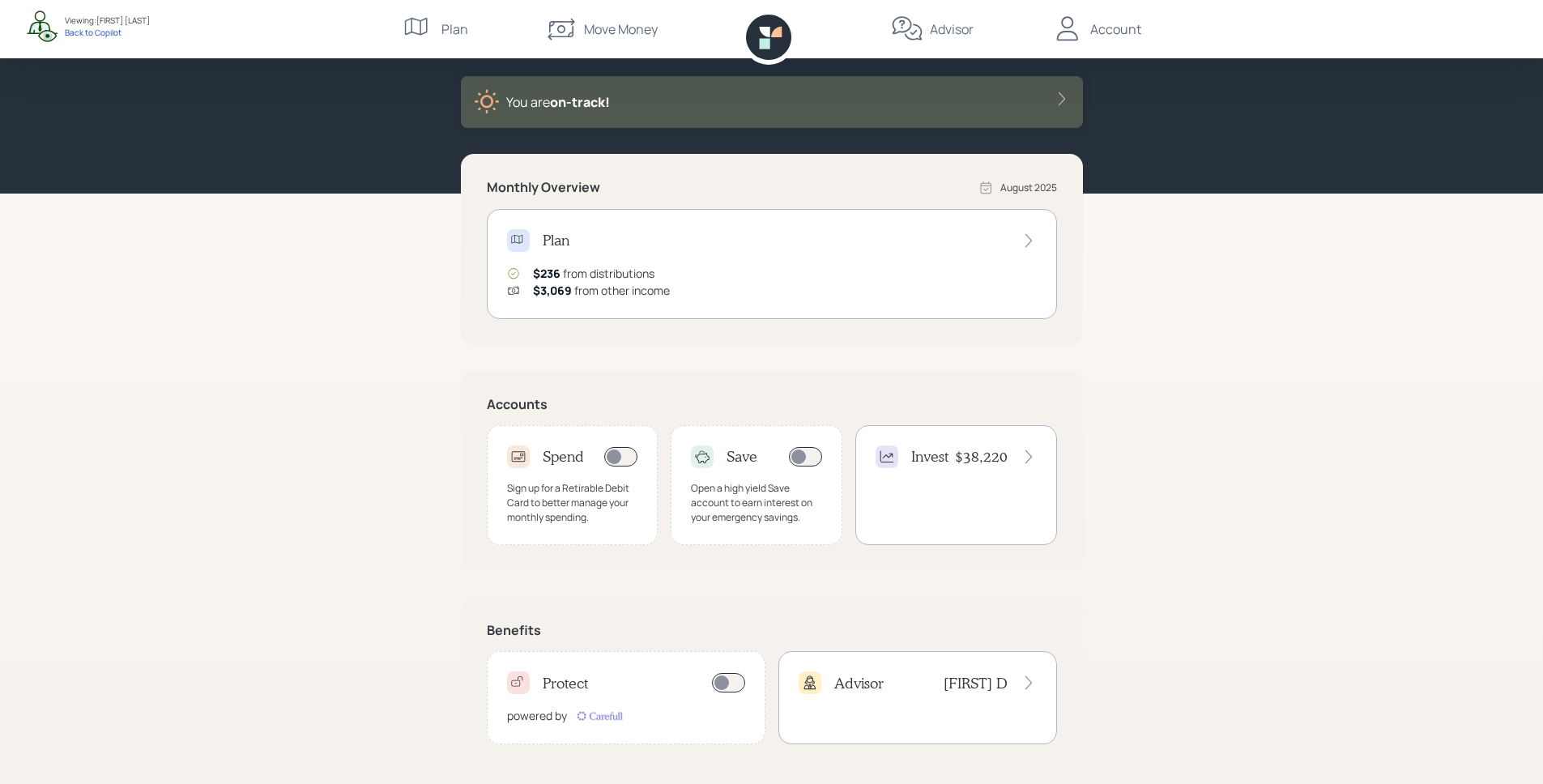 scroll, scrollTop: 87, scrollLeft: 0, axis: vertical 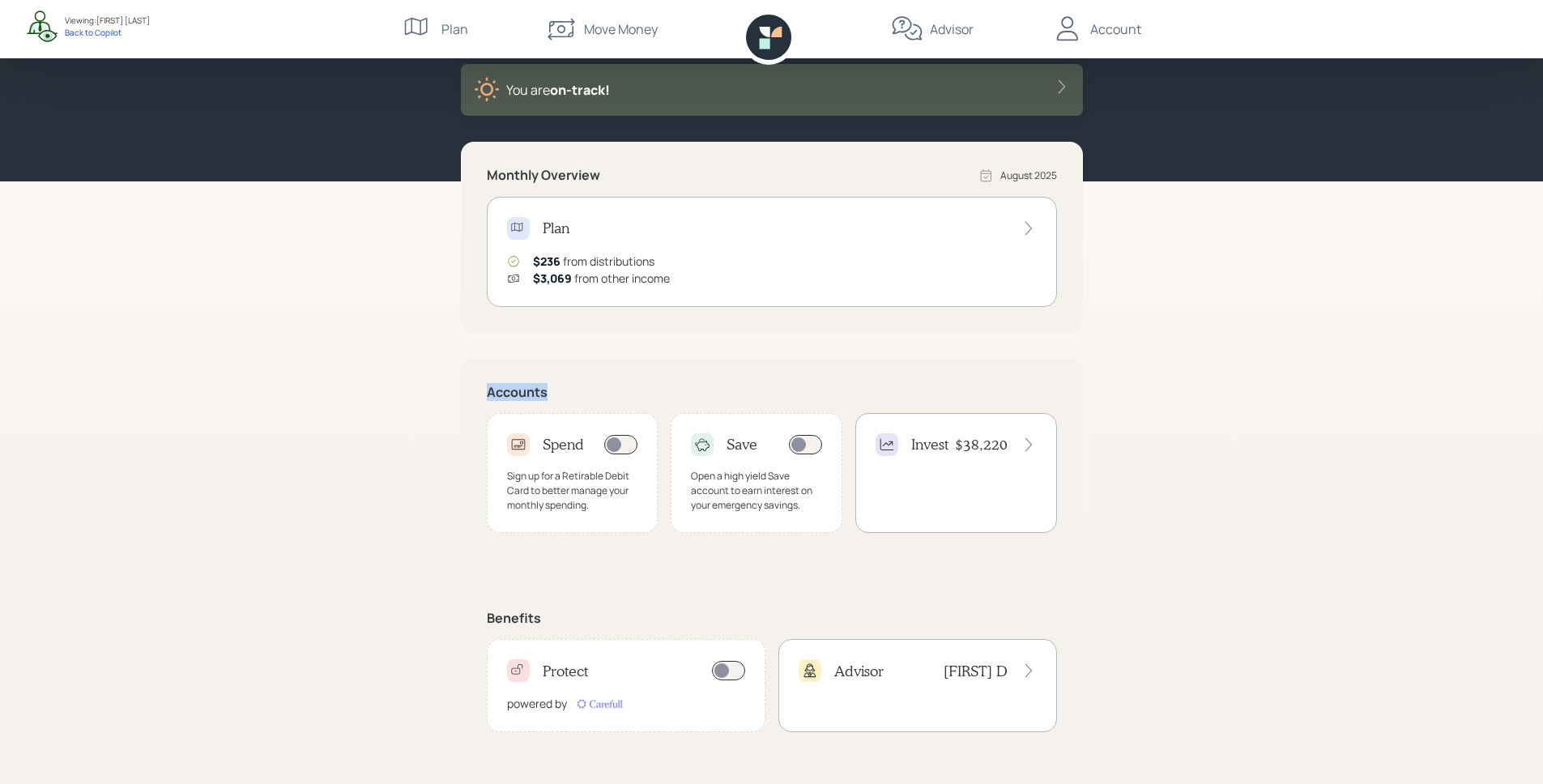 drag, startPoint x: 483, startPoint y: 390, endPoint x: 572, endPoint y: 390, distance: 89 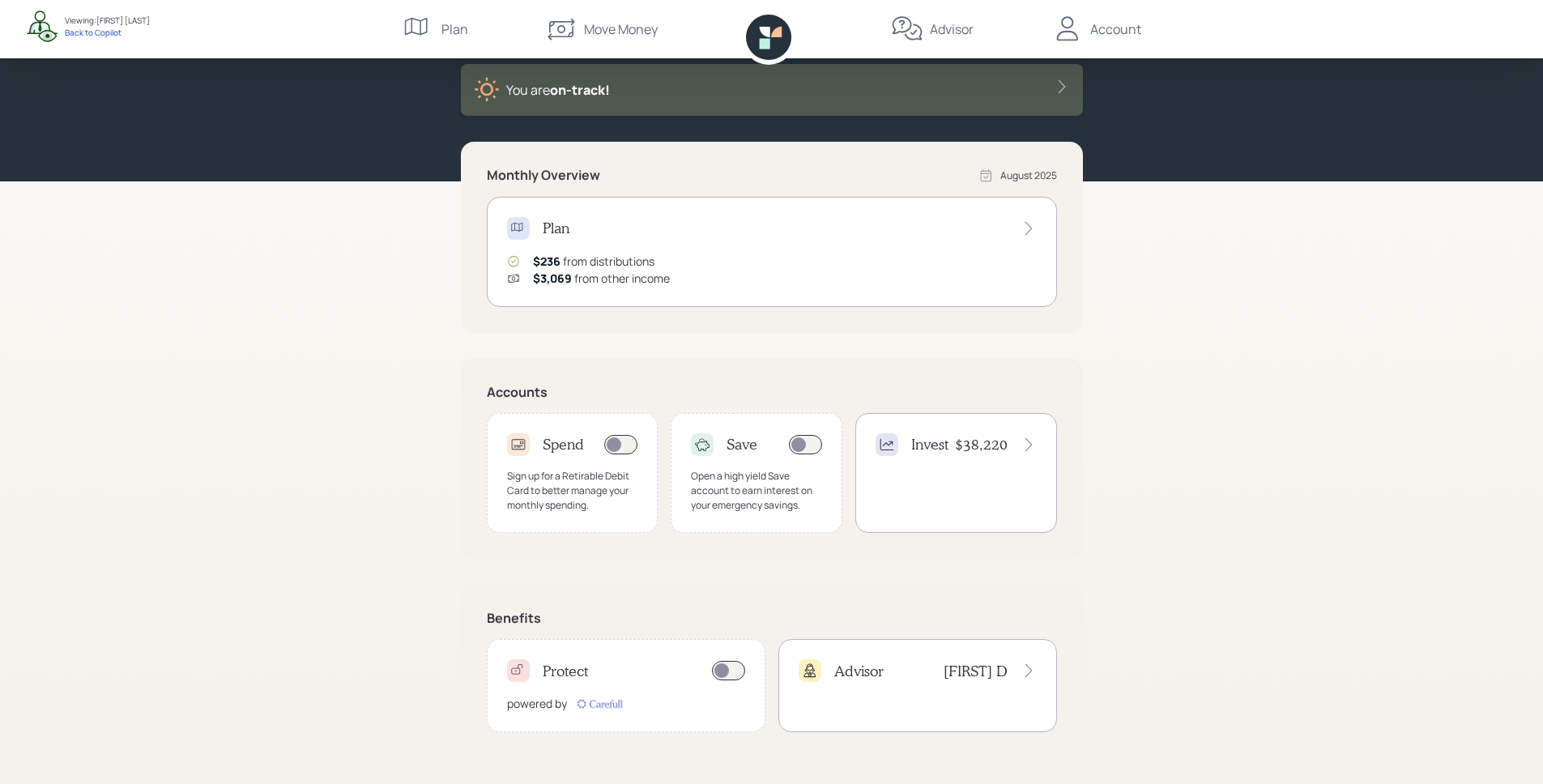 click on "Good Afternoon , [FIRST] You are on-track! Monthly Overview August 2025 Plan $236 from distributions $3,069 from other income Accounts Spend Sign up for a Retirable Debit Card to better manage your monthly spending. Save Open a high yield Save account to earn interest on your emergency savings. Invest $38,220 Benefits Protect powered by Advisor James D Viewing: Hugh Hays Back to Copilot Plan Move Money Advisor Account" at bounding box center (771, 348) 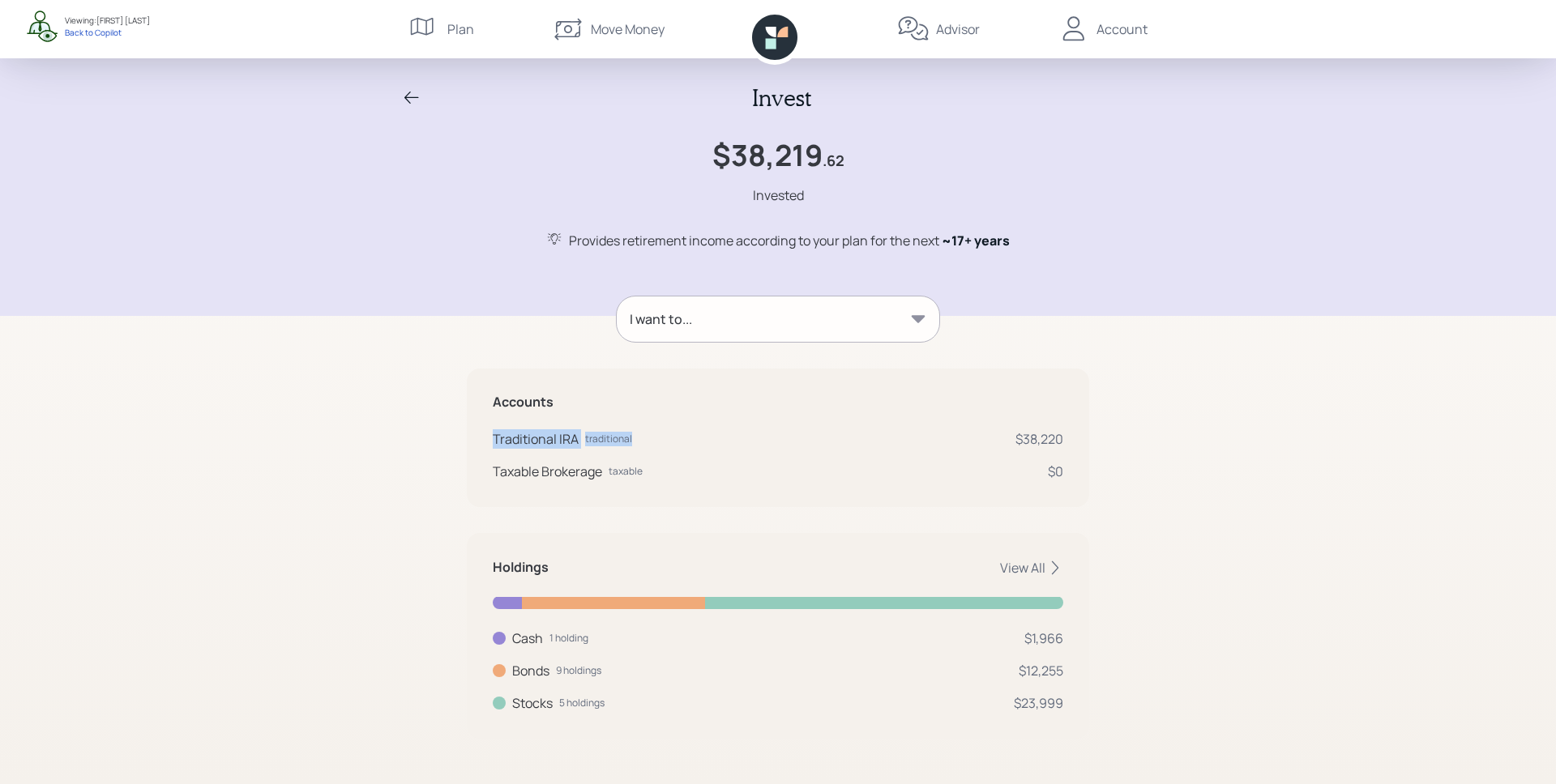 drag, startPoint x: 494, startPoint y: 441, endPoint x: 657, endPoint y: 443, distance: 163.01227 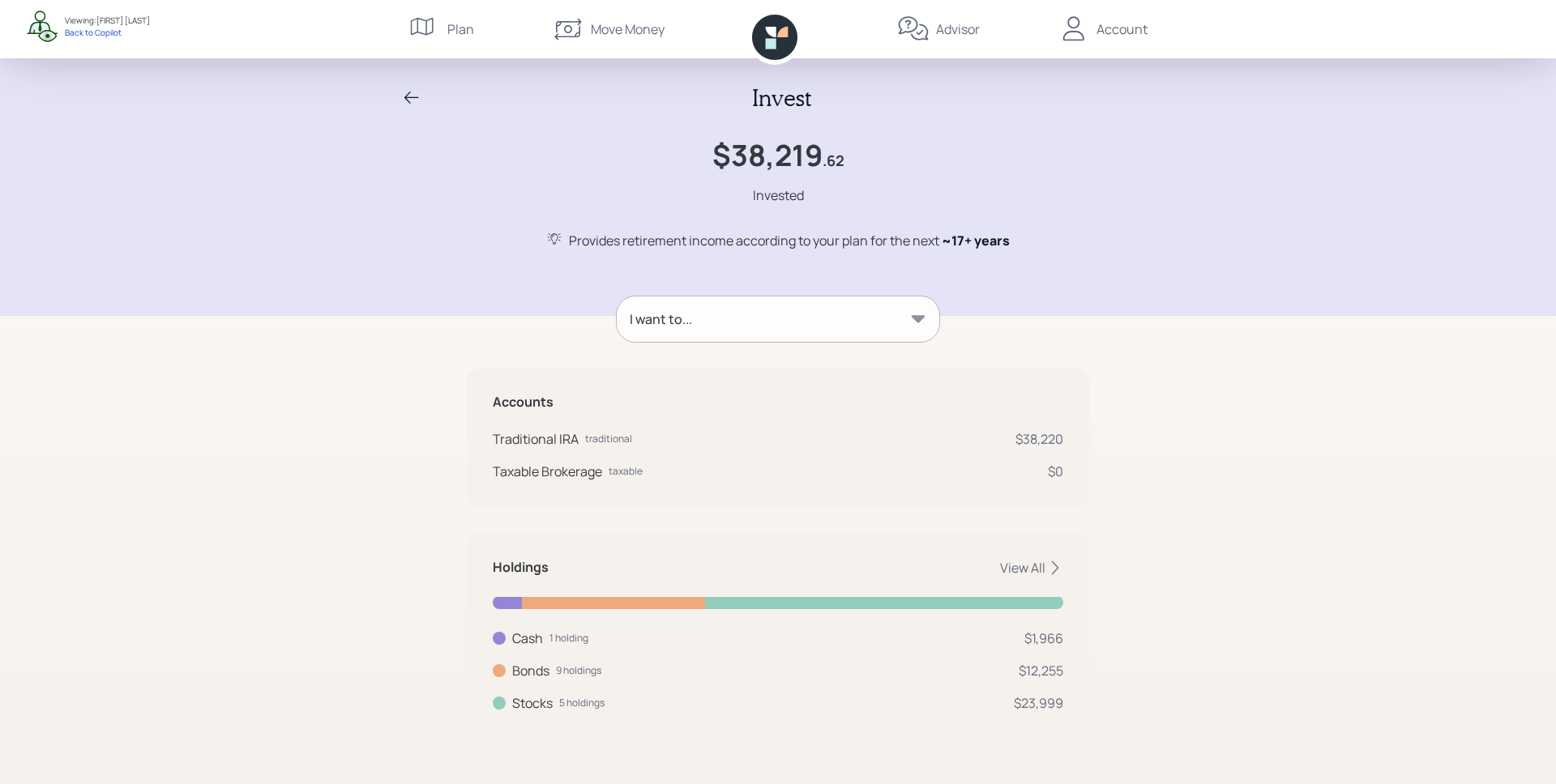 click on "Accounts Traditional IRA traditional $38,220 Taxable Brokerage taxable $0" at bounding box center (778, 455) 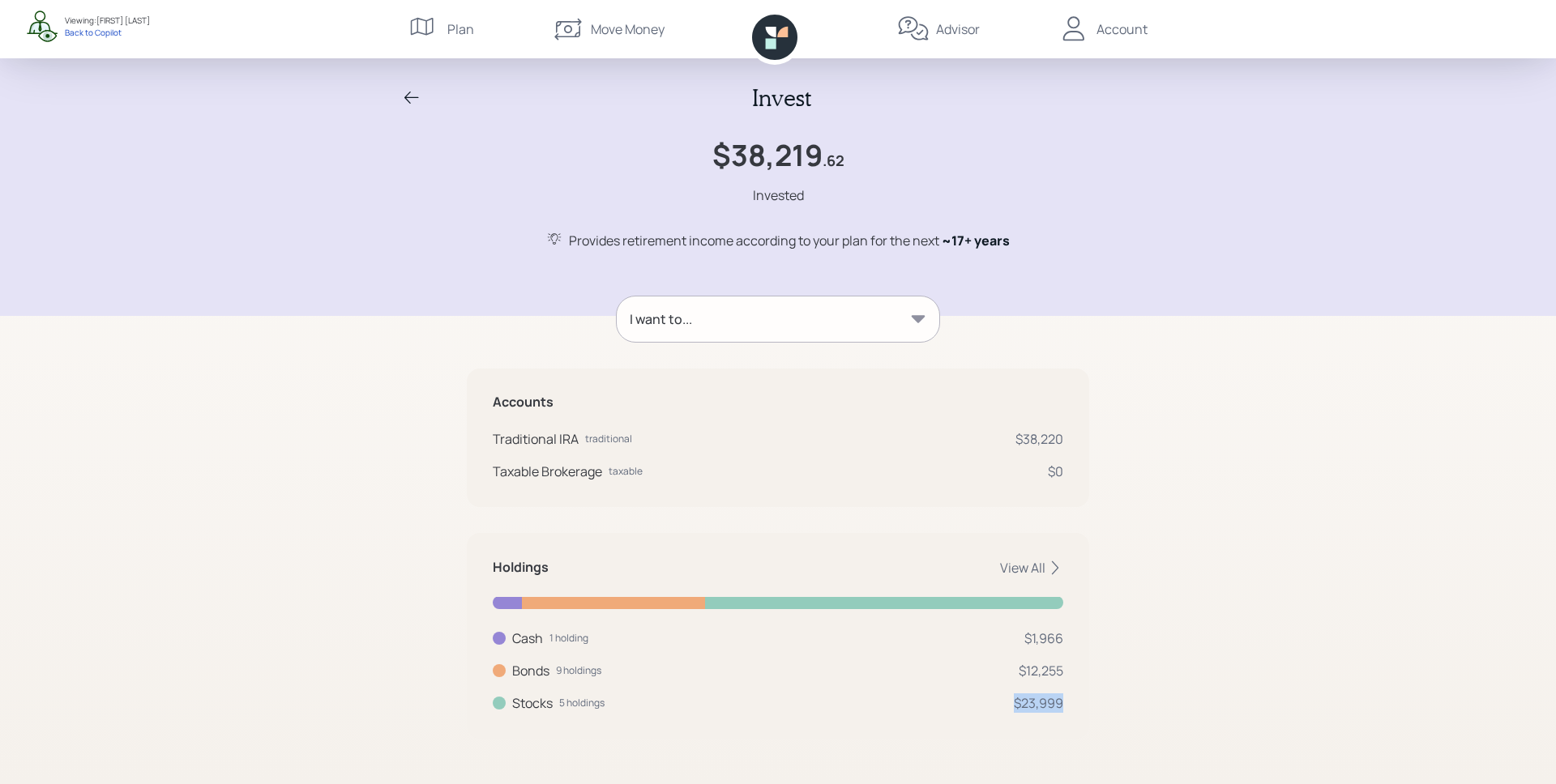 drag, startPoint x: 1015, startPoint y: 713, endPoint x: 1004, endPoint y: 700, distance: 17.029386 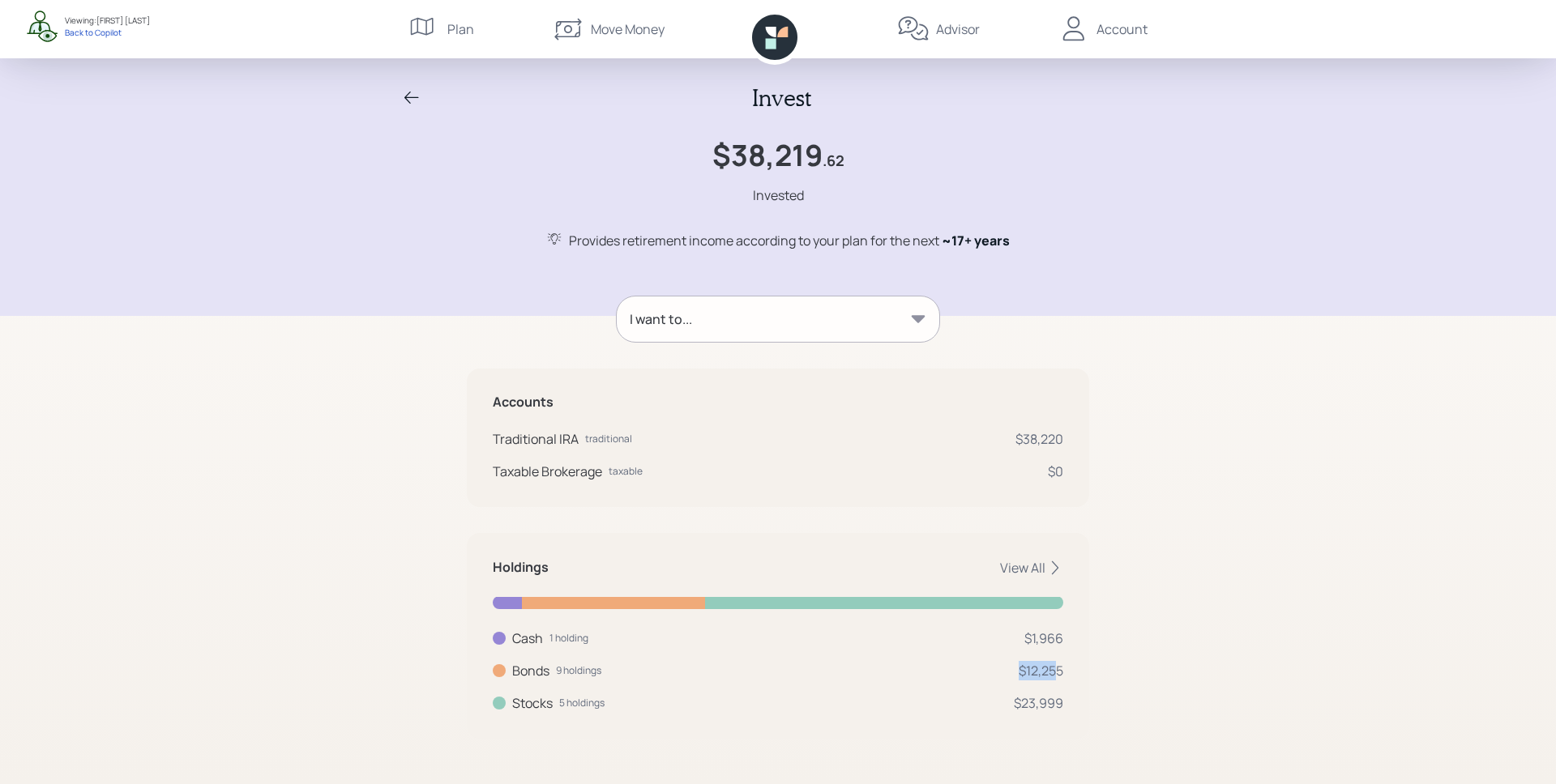 drag, startPoint x: 1059, startPoint y: 672, endPoint x: 1011, endPoint y: 671, distance: 48.01042 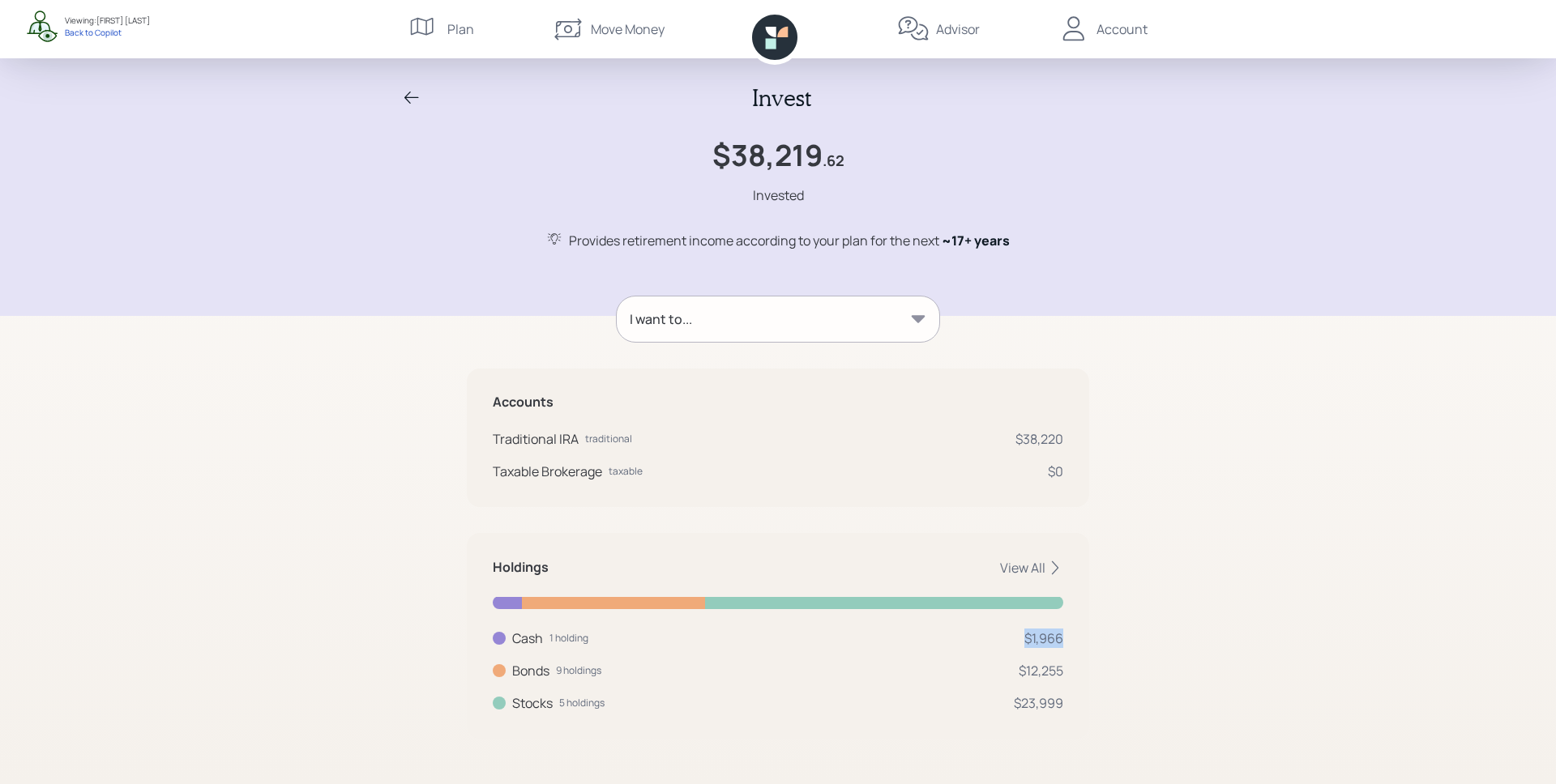 drag, startPoint x: 1060, startPoint y: 644, endPoint x: 994, endPoint y: 639, distance: 66.18912 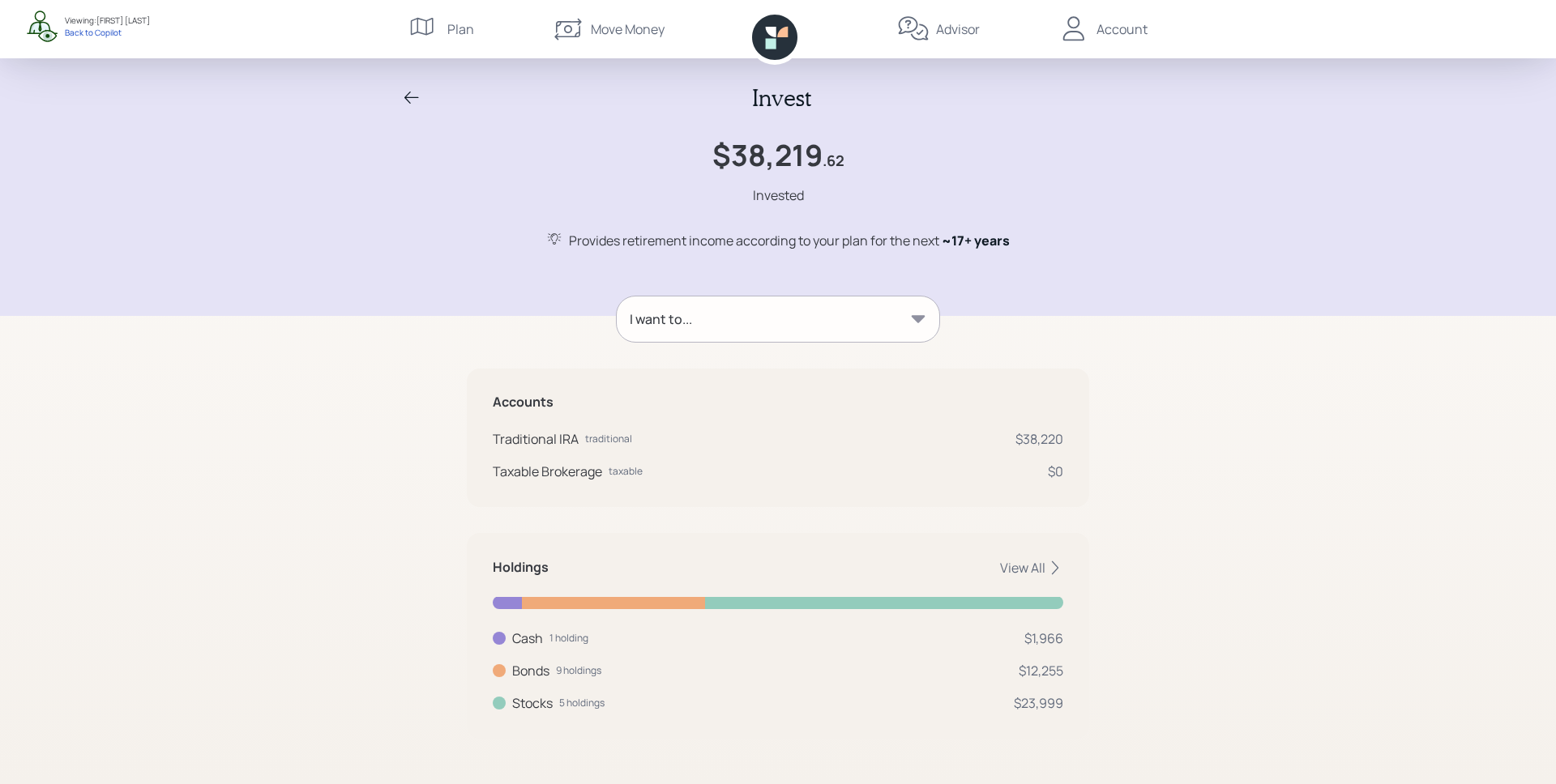 click on "I want to... Accounts Traditional IRA traditional $38,220 Taxable Brokerage taxable $0 Holdings View All Cash 1 holding $1,966 Cash USD $1,966 Bonds 9 holdings $12,255 Invesco BulletShares 2025 Corporate Bond ETF BSCP $1,803 Invesco BulletShares 2026 Corporate Bond ETF BSCQ $1,832 Invesco BulletShares 2027 Corporate Bond ETF BSCR $1,852 Invesco BulletShares 2028 Corporate Bond ETF BSCS $4,006 iShares iBoxx $ Inv Grade Corporate Bond ETF LQD $345 iShares National Muni Bond ETF MUB $345 Schwab US TIPS ETF SCHP $344 iShares 1-3 Year Treasury Bond ETF SHY $1,029 SPDR Portfolio Long Term Treasury ETF SPTL $699 Stocks 5 holdings $23,999 iShares Core S&P Small-Cap ETF IJR $4,428 iShares MSCI EAFE Small Cap ETF SCZ $1,599 SPDR Portfolio Emerging Markets ETF SPEM $2,928 Vanguard Developed Markets Index Fund ETF VEA $4,229 Vanguard 500 Index Fund ETF VOO $10,814" at bounding box center [778, 517] 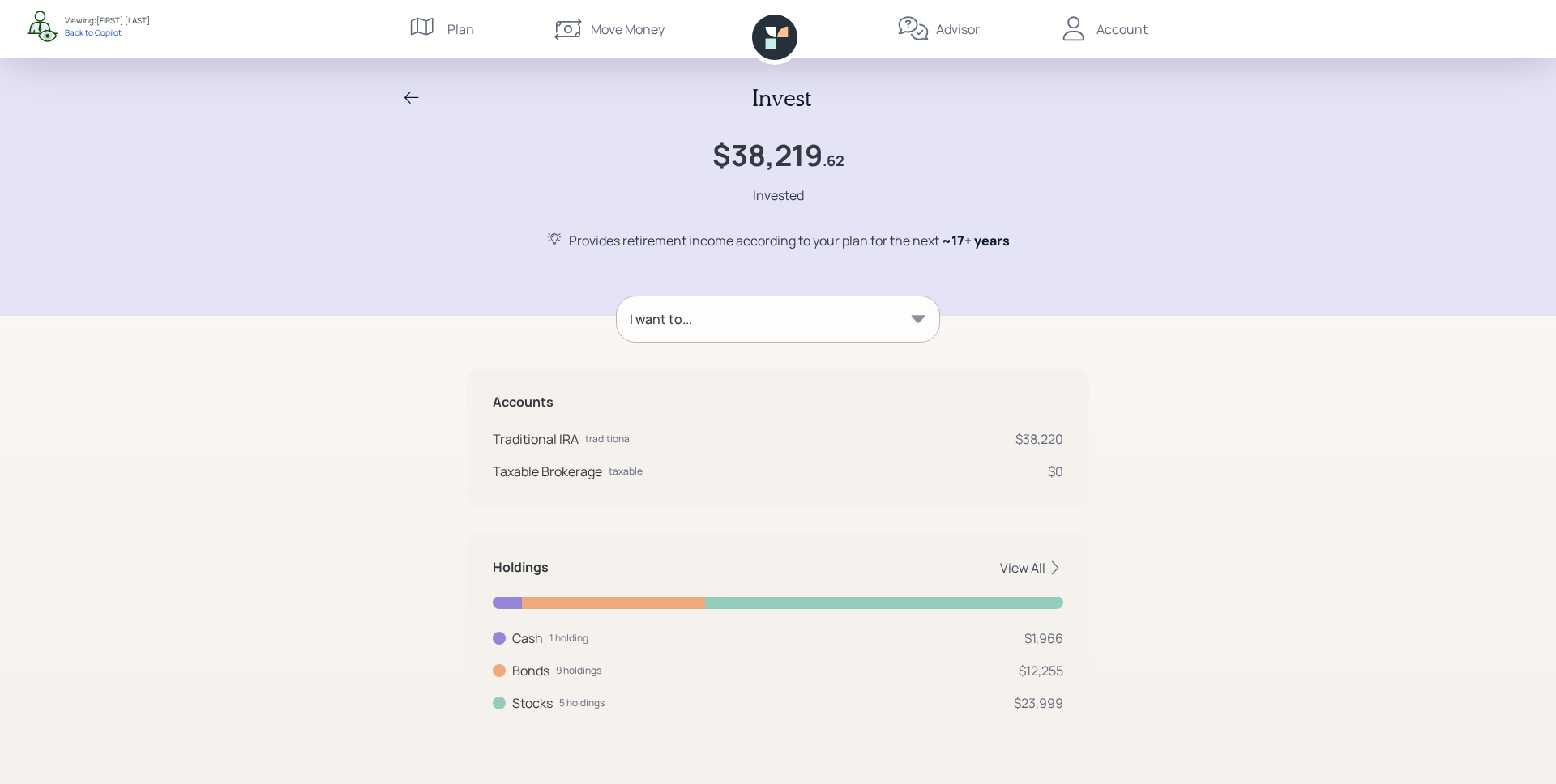 click on "View All" at bounding box center [1032, 568] 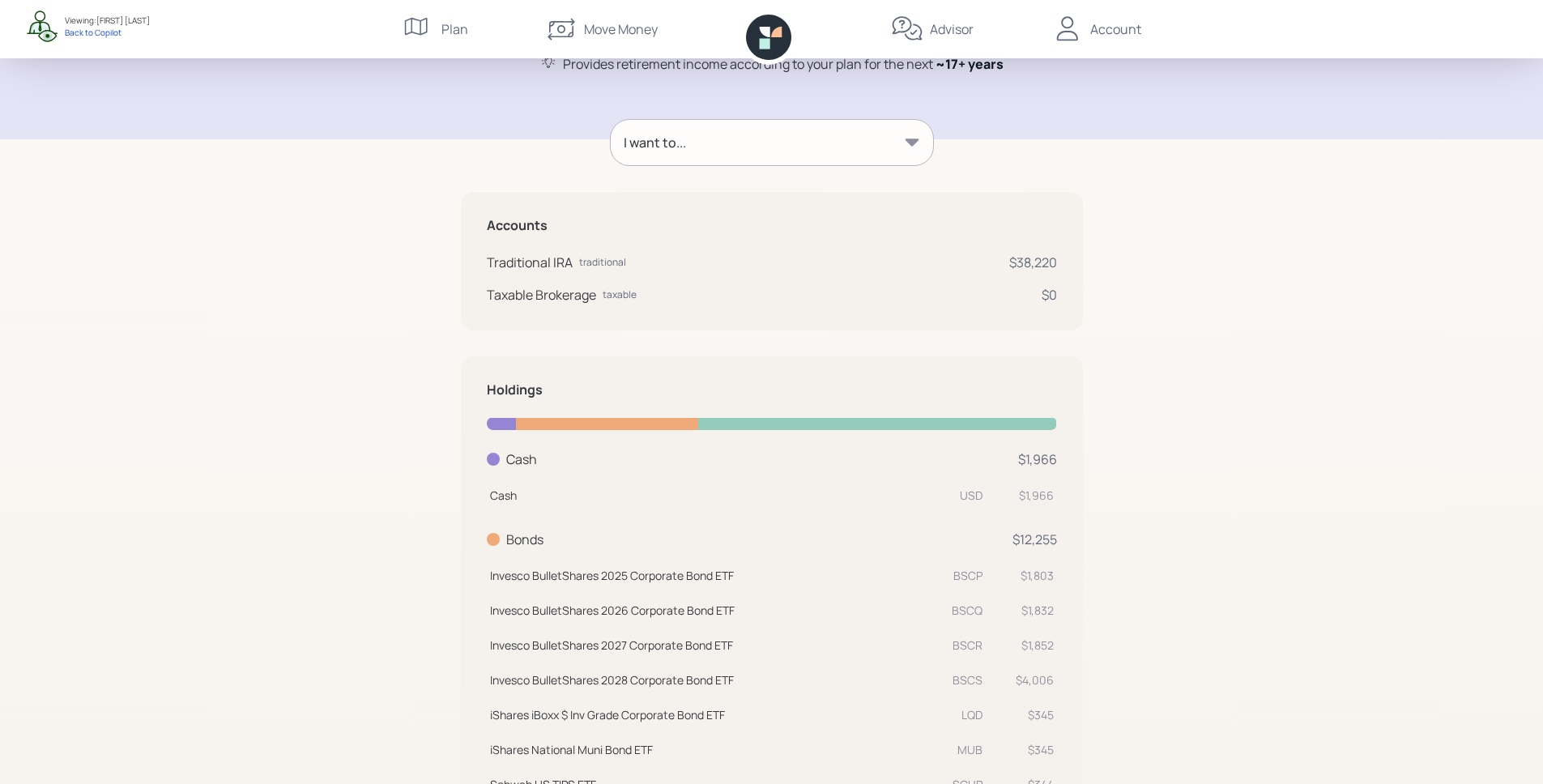 scroll, scrollTop: 218, scrollLeft: 0, axis: vertical 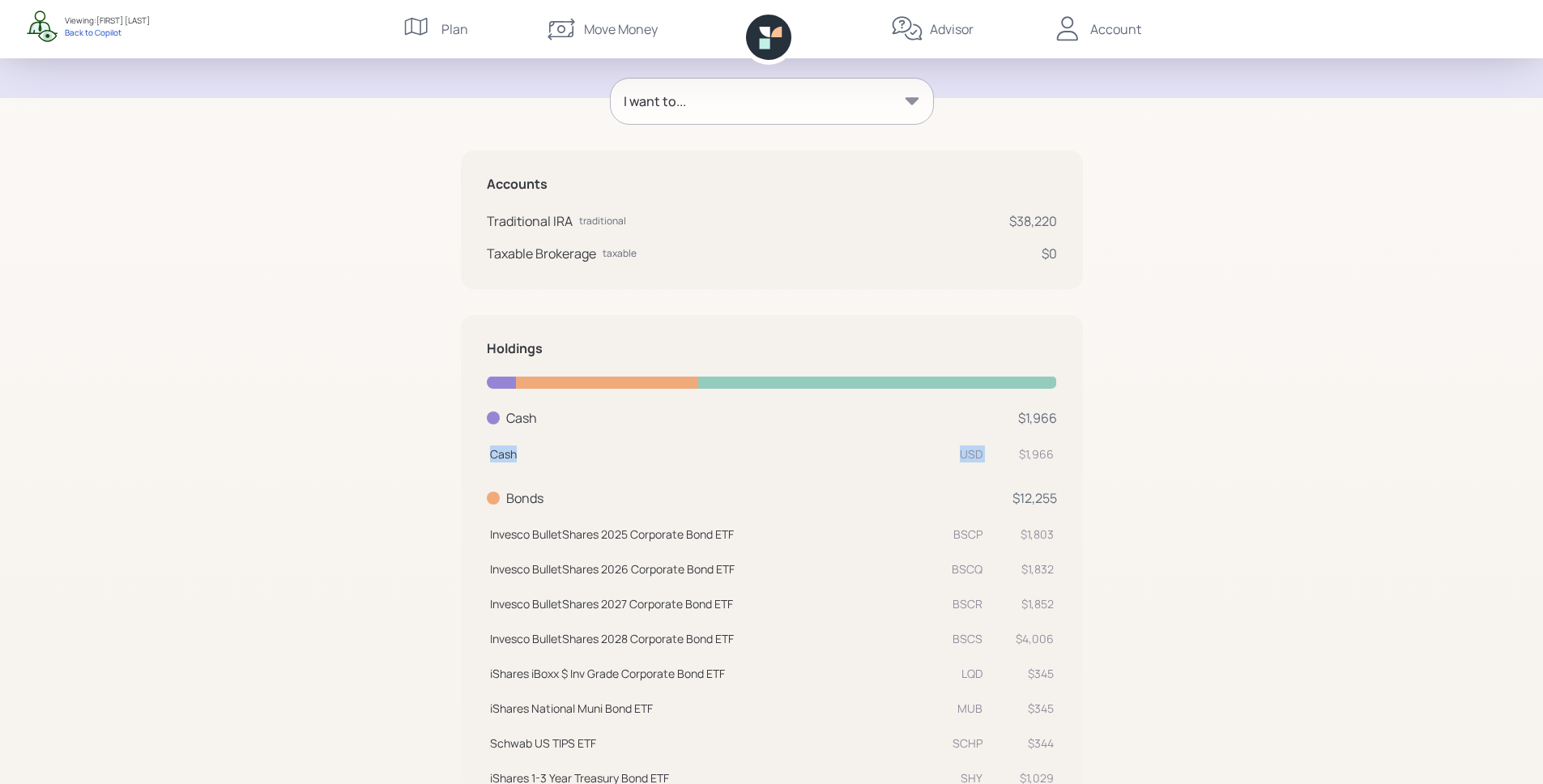 drag, startPoint x: 1059, startPoint y: 454, endPoint x: 1021, endPoint y: 454, distance: 38 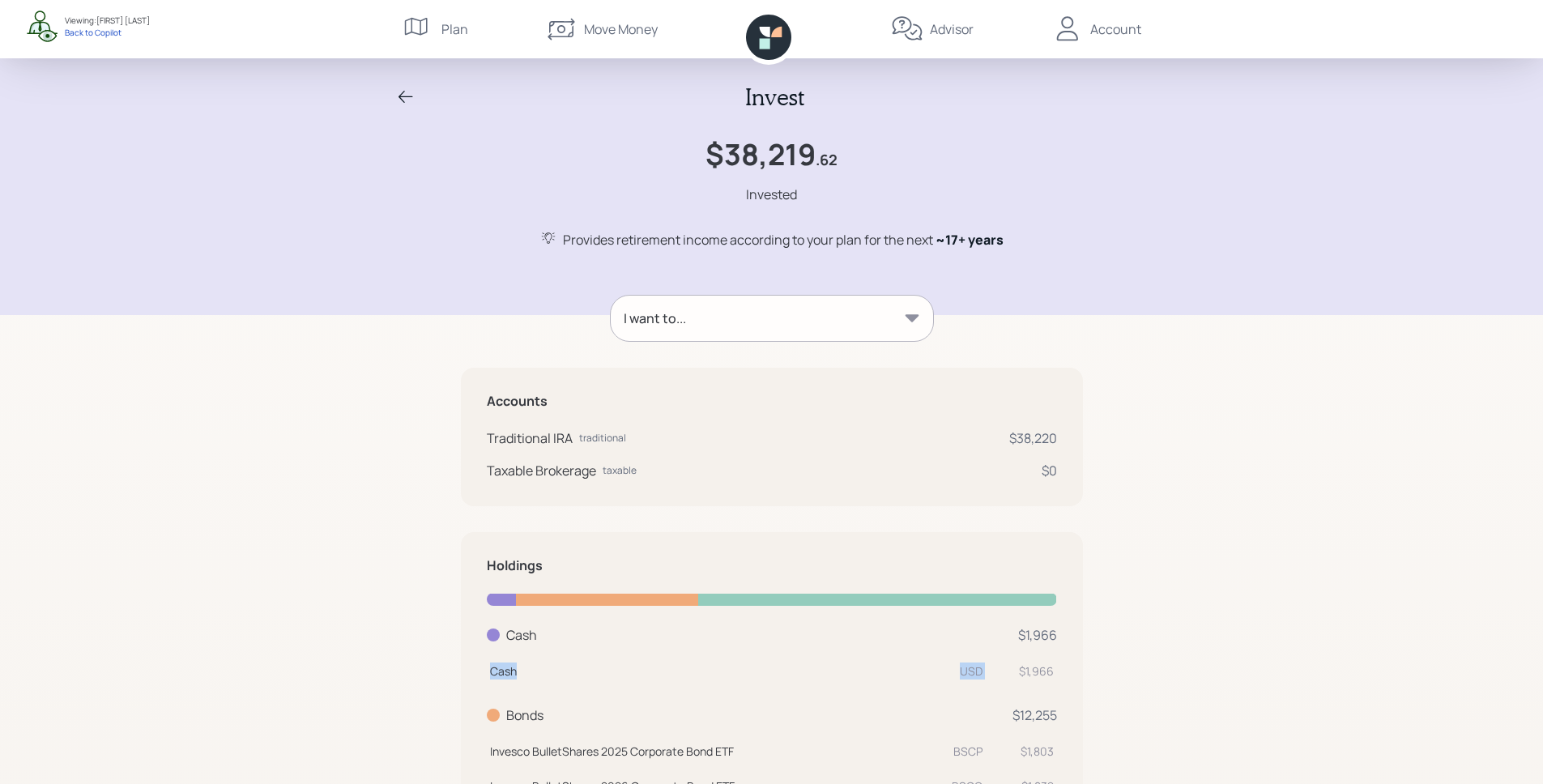 scroll, scrollTop: 0, scrollLeft: 0, axis: both 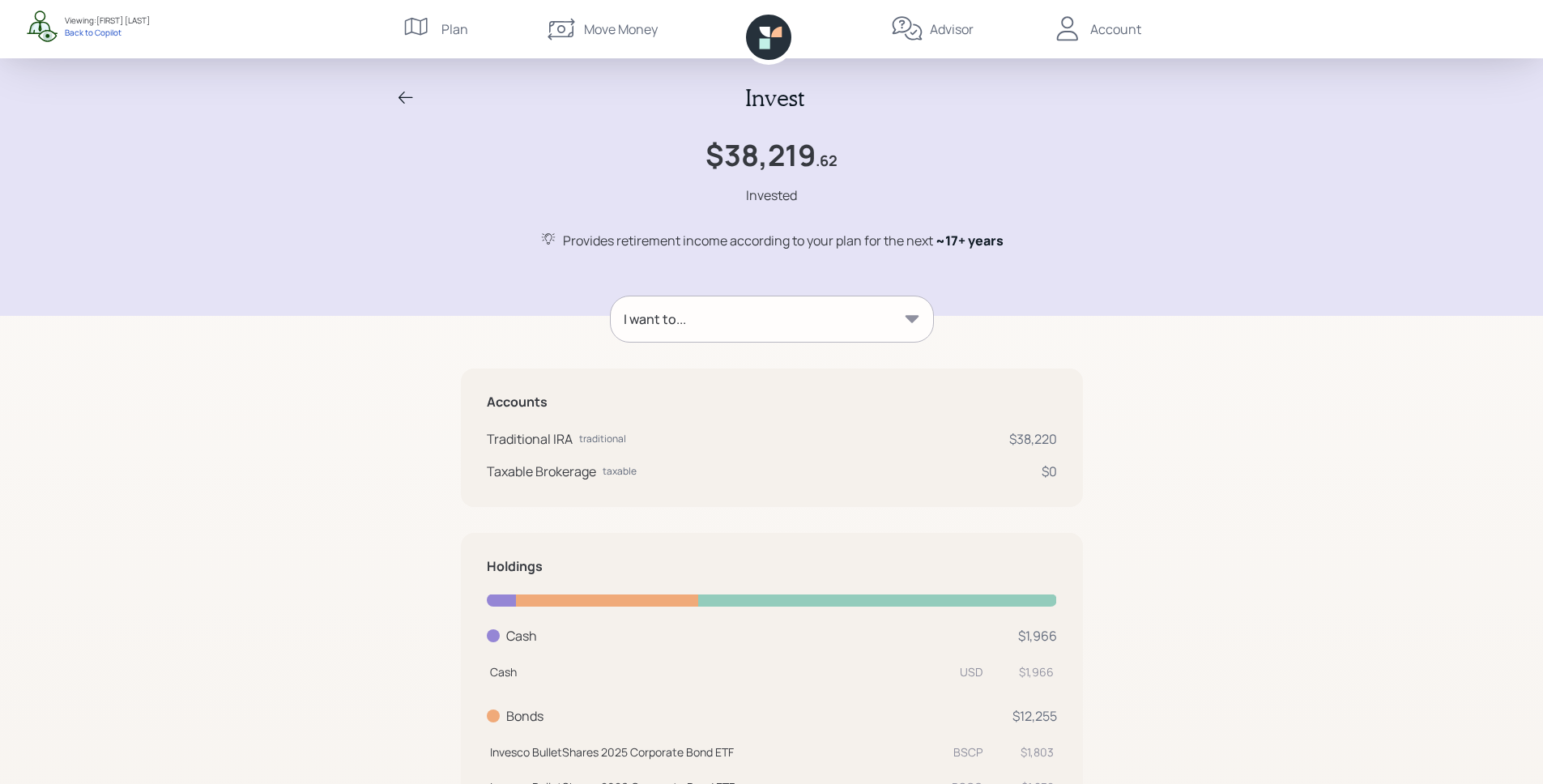 click on "I want to..." at bounding box center (772, 319) 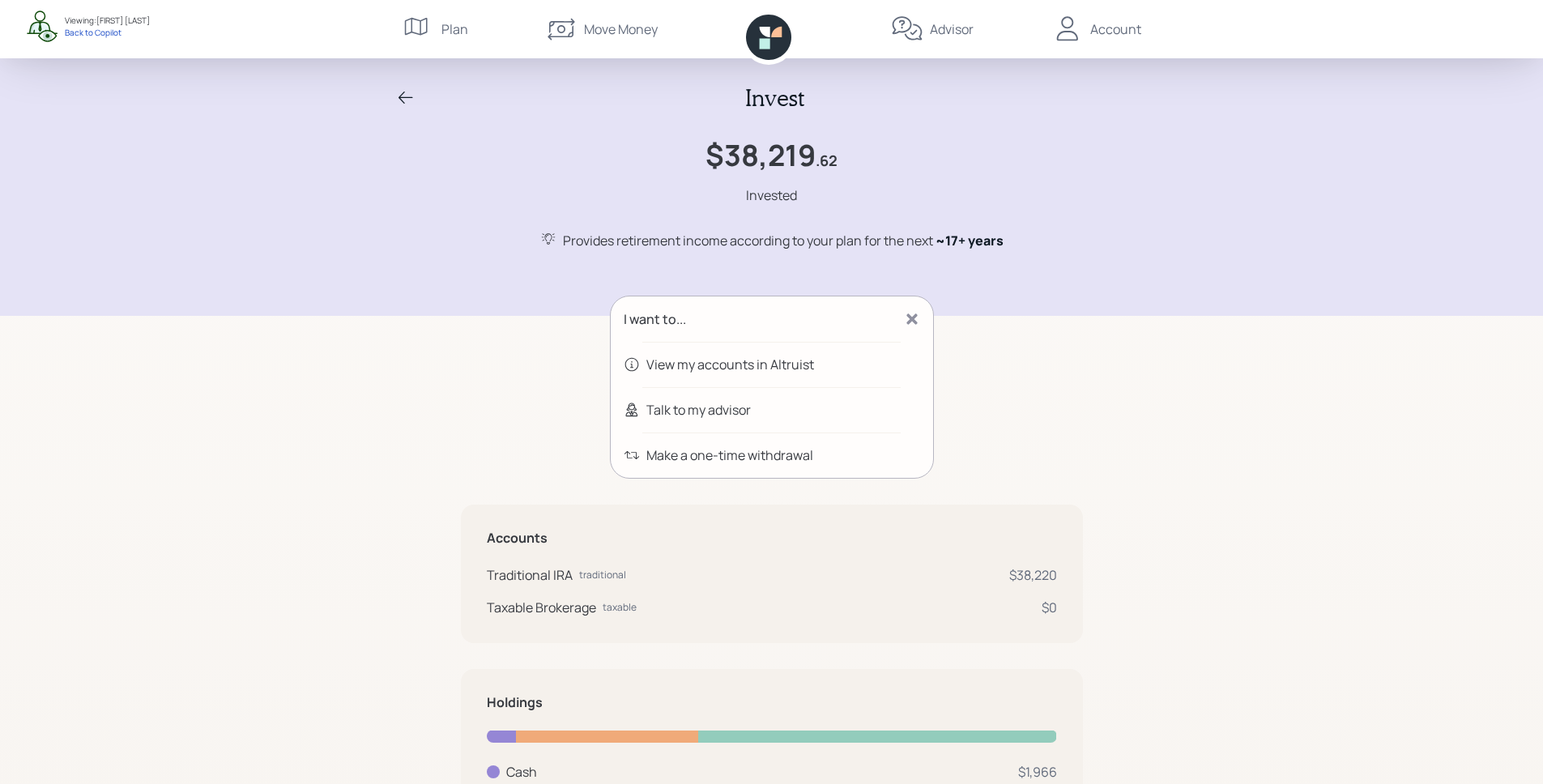 click on "Talk to my advisor" at bounding box center (698, 410) 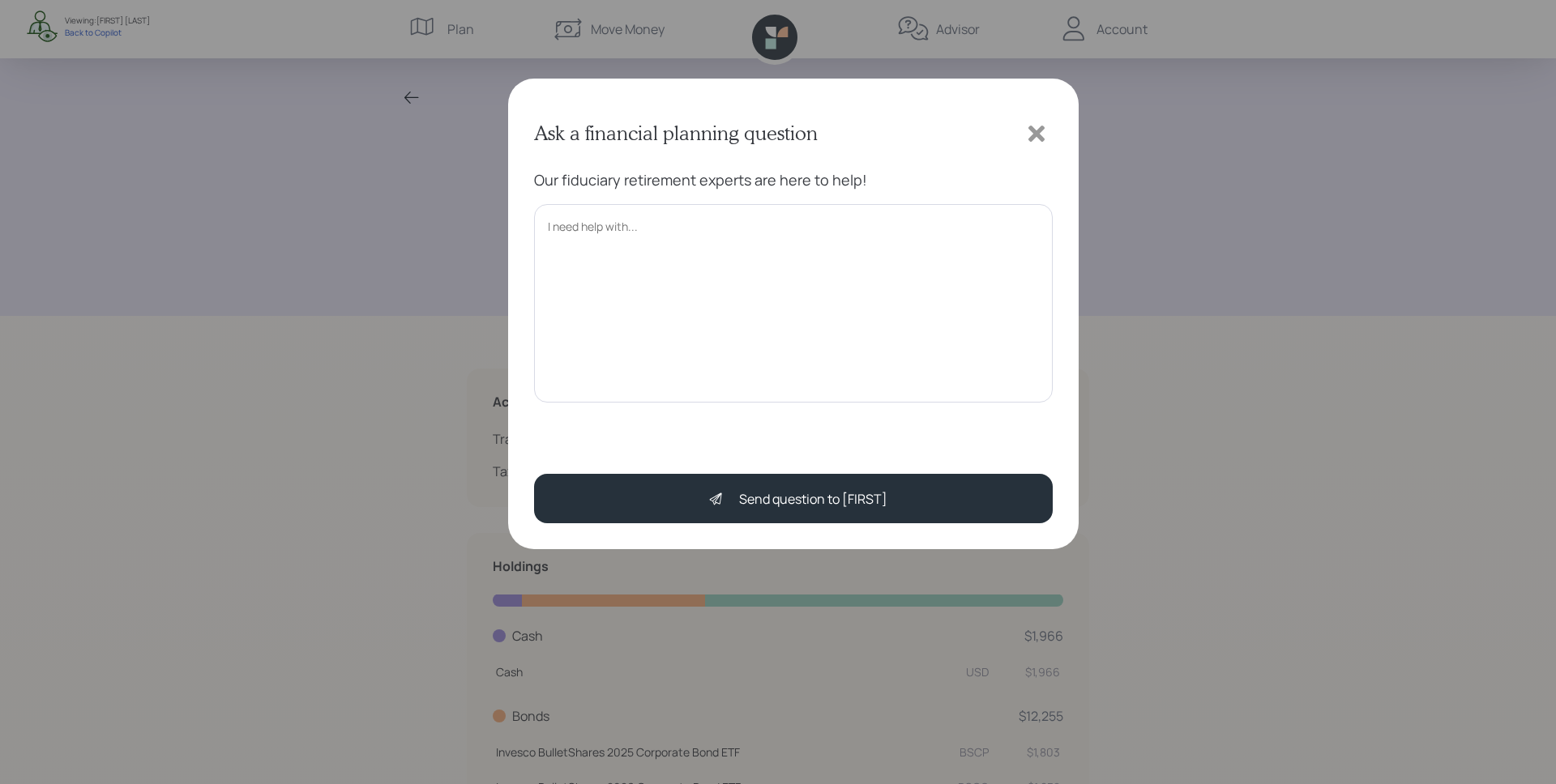click at bounding box center (793, 303) 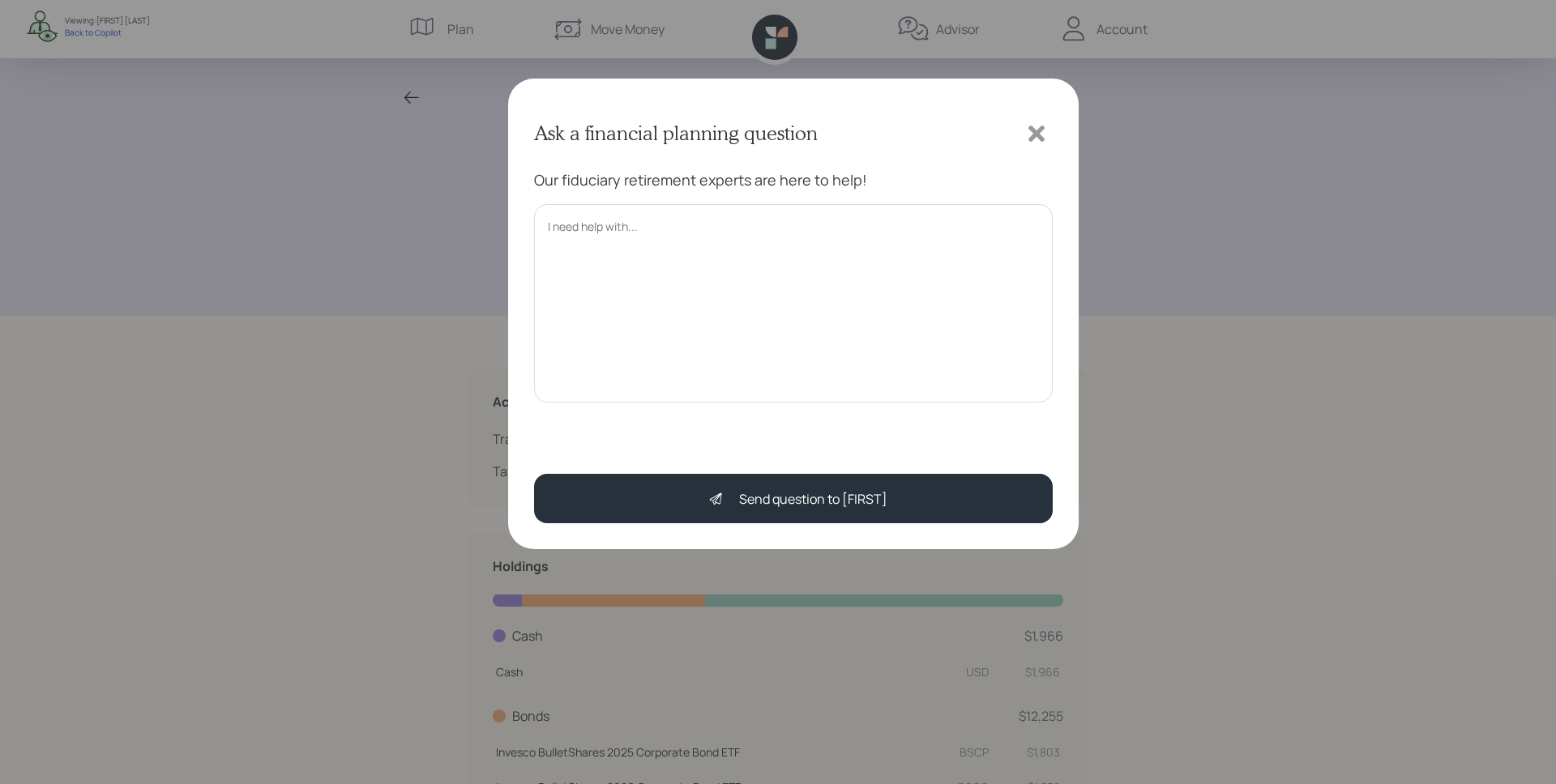 click 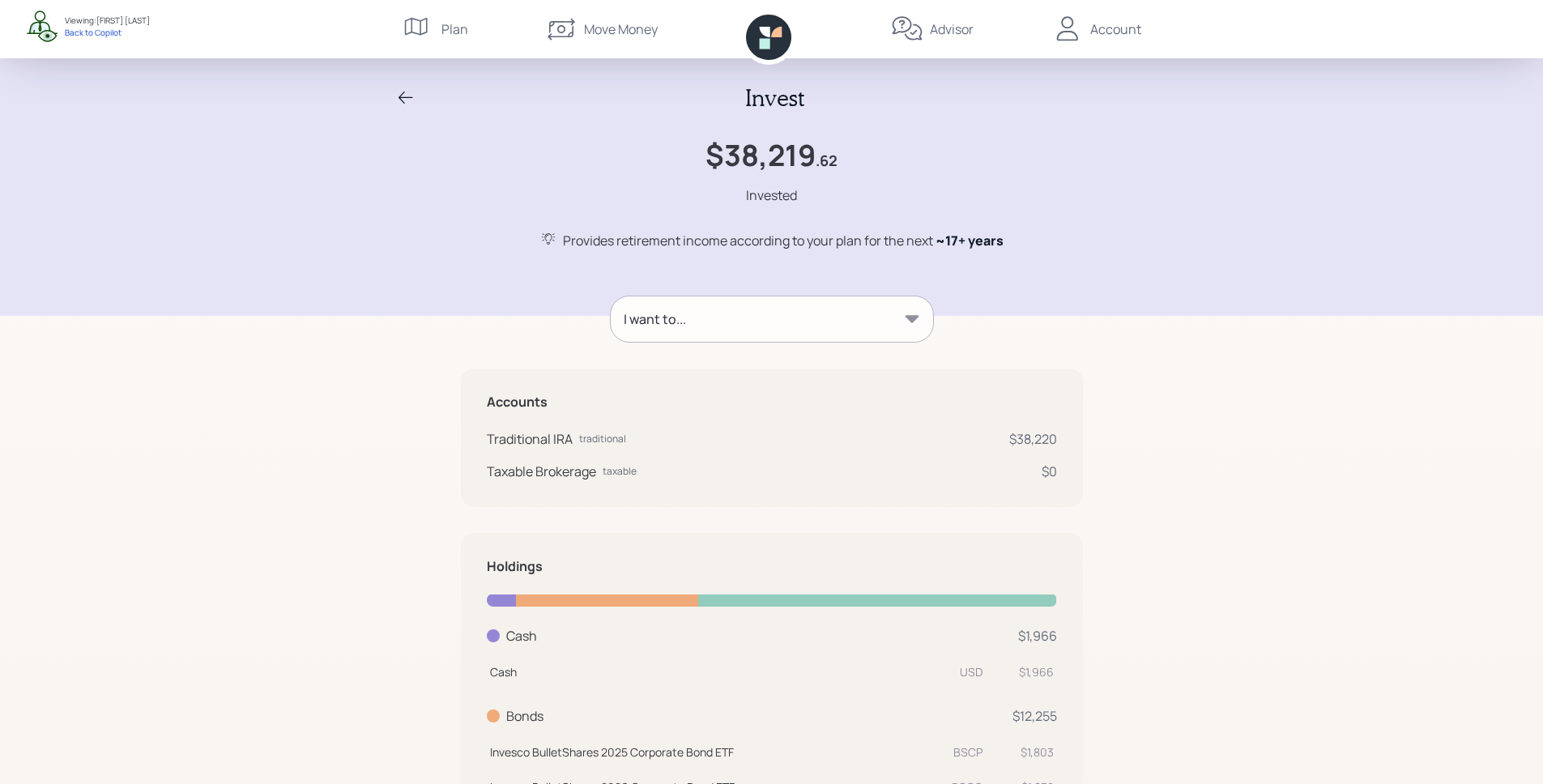 click on "I want to..." at bounding box center [772, 319] 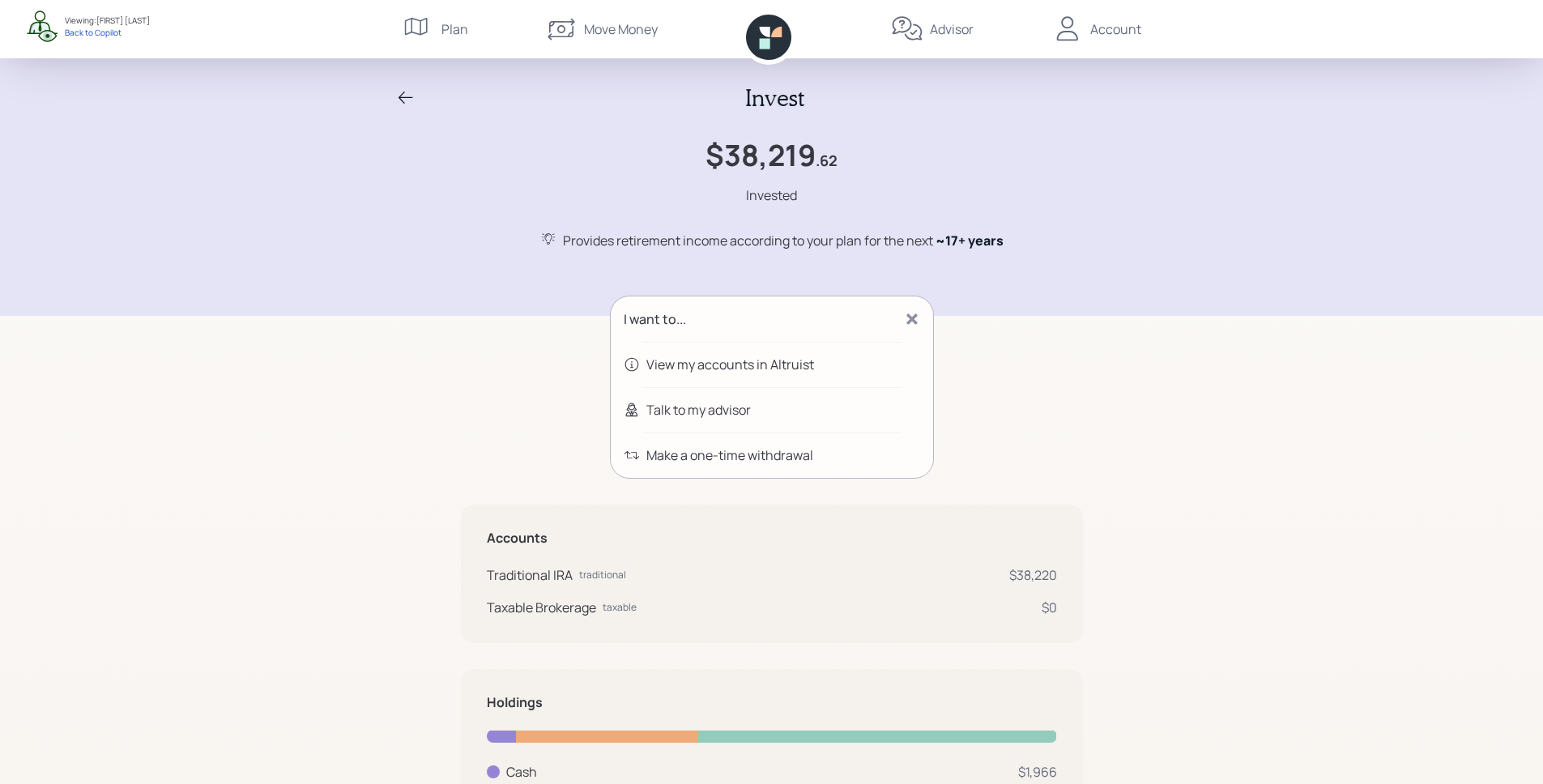 click on "Make a one-time withdrawal" at bounding box center [730, 455] 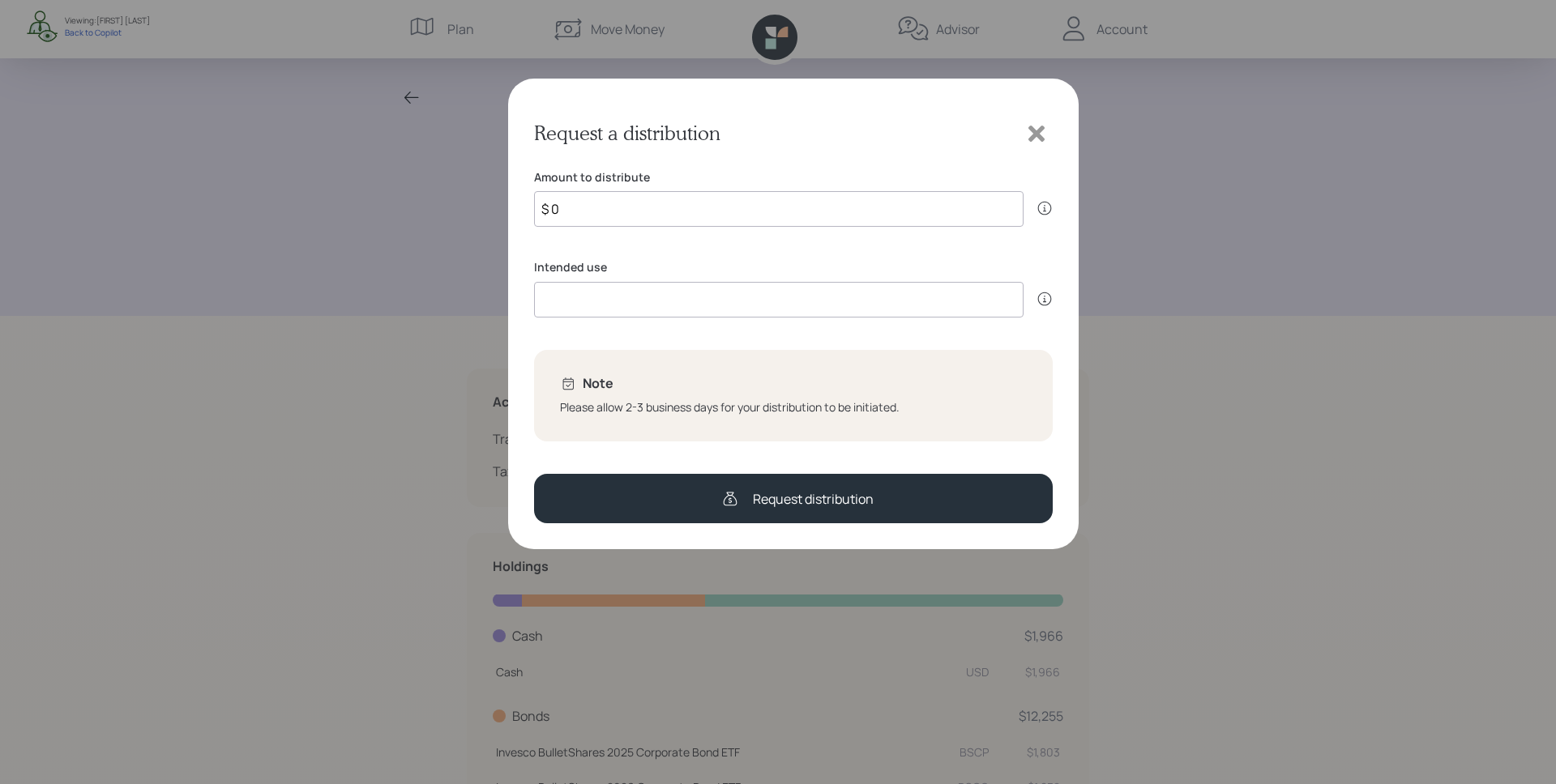 drag, startPoint x: 648, startPoint y: 204, endPoint x: 534, endPoint y: 202, distance: 114.0175 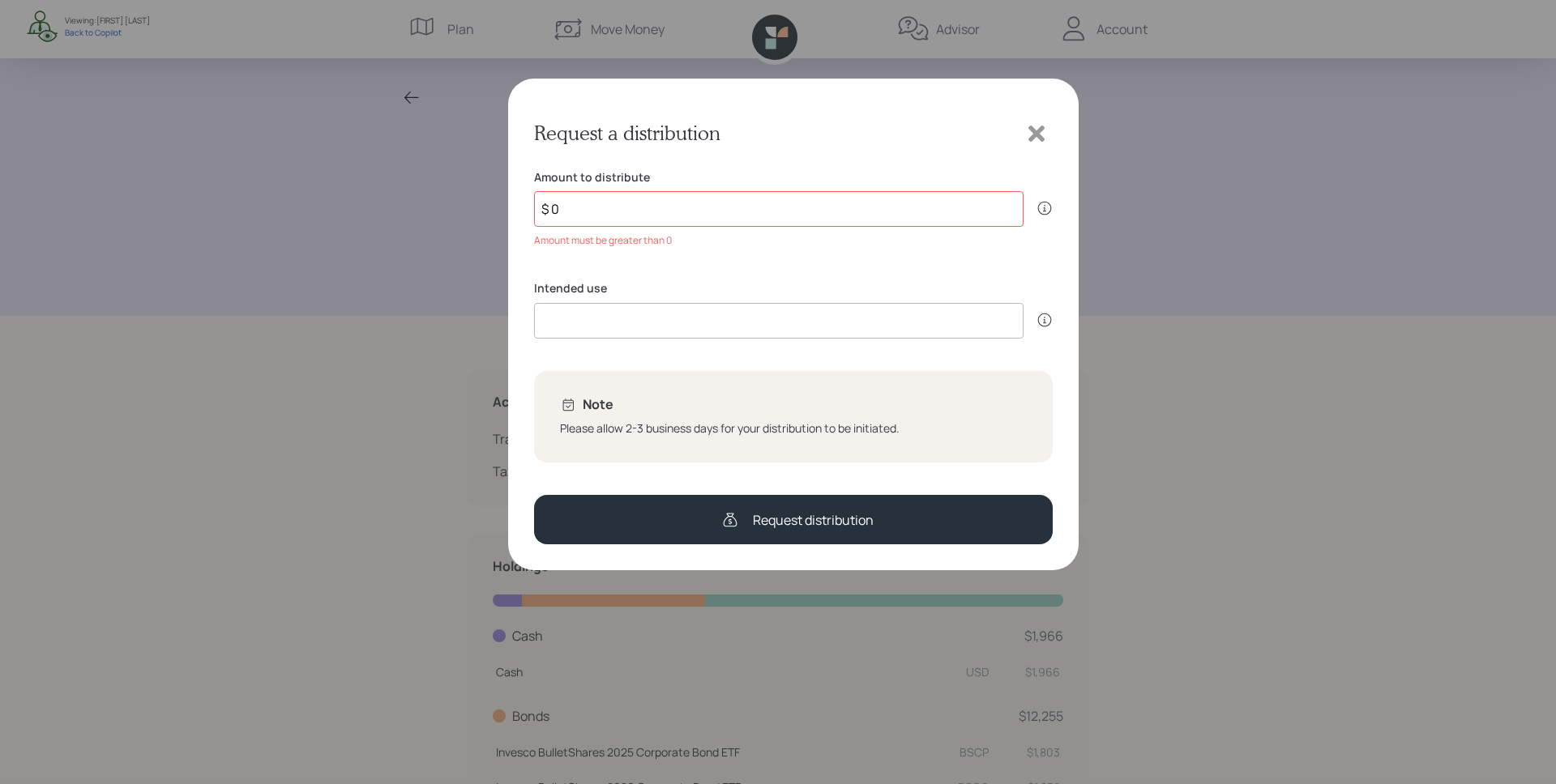 click on "Note Please allow 2-3 business days for your distribution to be initiated." at bounding box center [793, 416] 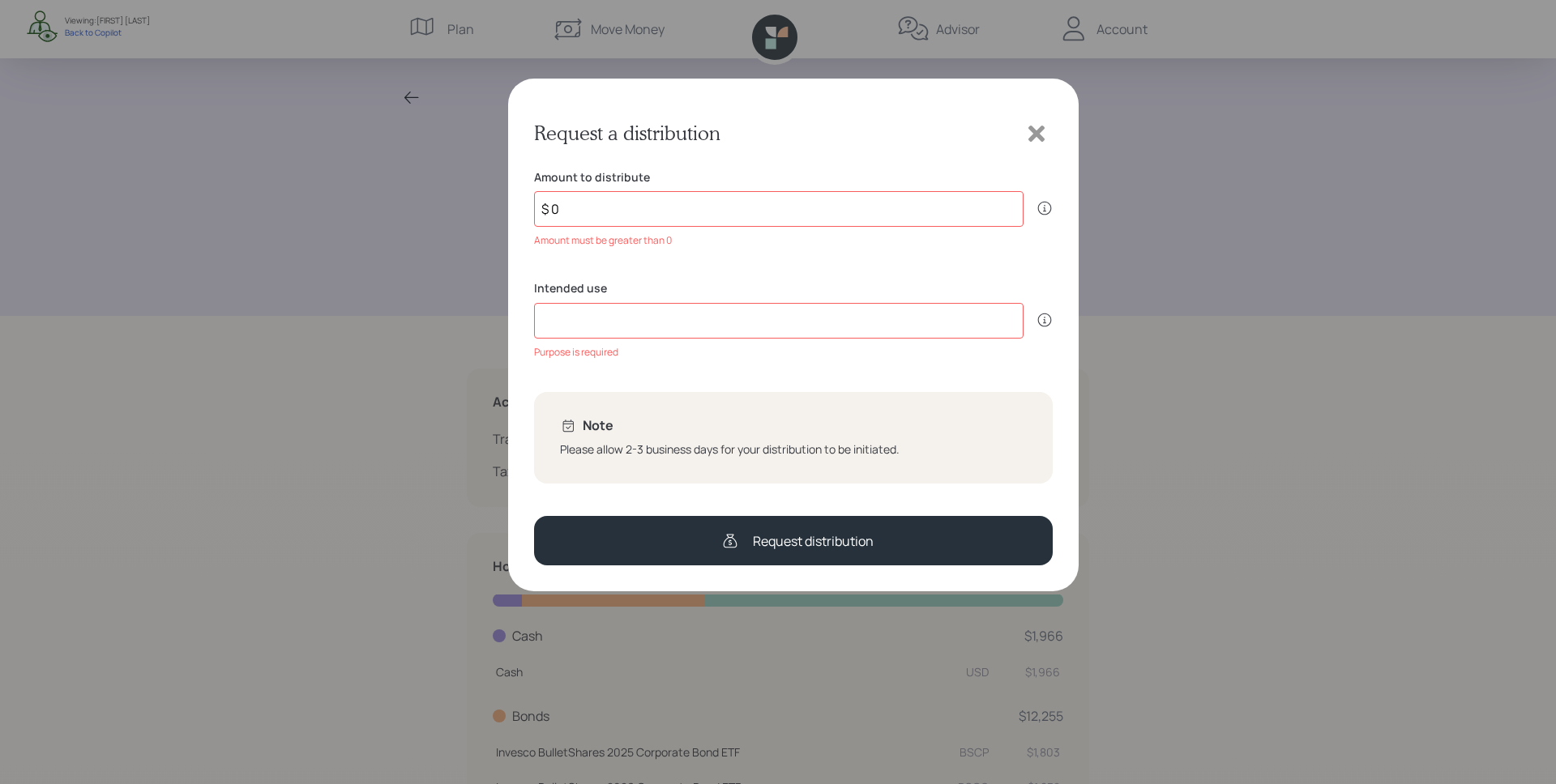 click 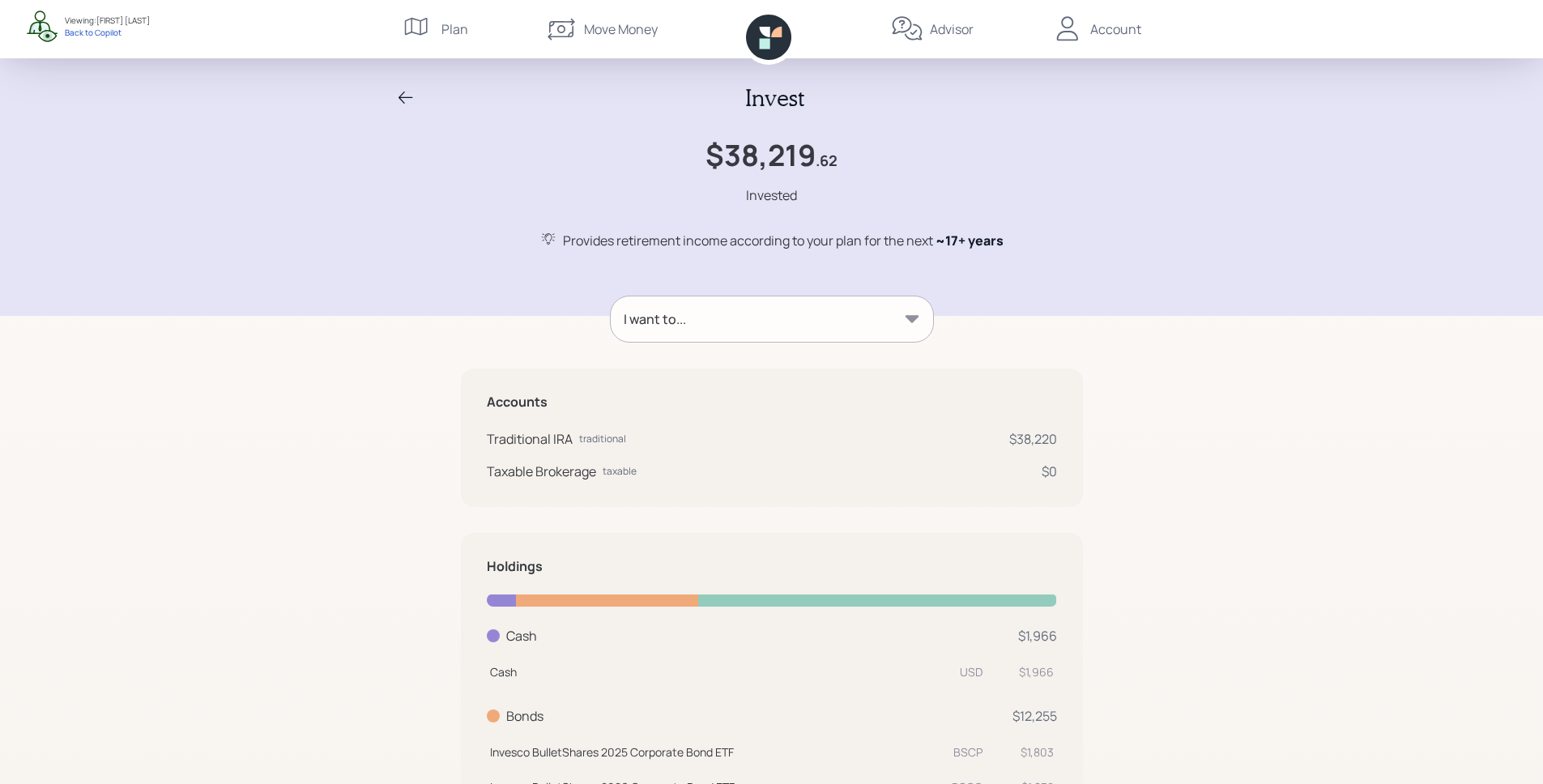 click on "I want to... Accounts Traditional IRA traditional $38,220 Taxable Brokerage taxable $0 Holdings Cash 1 holding $1,966 Cash USD $1,966 Bonds 9 holdings $12,255 Invesco BulletShares 2025 Corporate Bond ETF BSCP $1,803 Invesco BulletShares 2026 Corporate Bond ETF BSCQ $1,832 Invesco BulletShares 2027 Corporate Bond ETF BSCR $1,852 Invesco BulletShares 2028 Corporate Bond ETF BSCS $4,006 iShares iBoxx $ Inv Grade Corporate Bond ETF LQD $345 iShares National Muni Bond ETF MUB $345 Schwab US TIPS ETF SCHP $344 iShares 1-3 Year Treasury Bond ETF SHY $1,029 SPDR Portfolio Long Term Treasury ETF SPTL $699 Stocks 5 holdings $23,999 iShares Core S&P Small-Cap ETF IJR $4,428 iShares MSCI EAFE Small Cap ETF SCZ $1,599 SPDR Portfolio Emerging Markets ETF SPEM $2,928 Vanguard Developed Markets Index Fund ETF VEA $4,229 Vanguard 500 Index Fund ETF VOO $10,814" at bounding box center (772, 806) 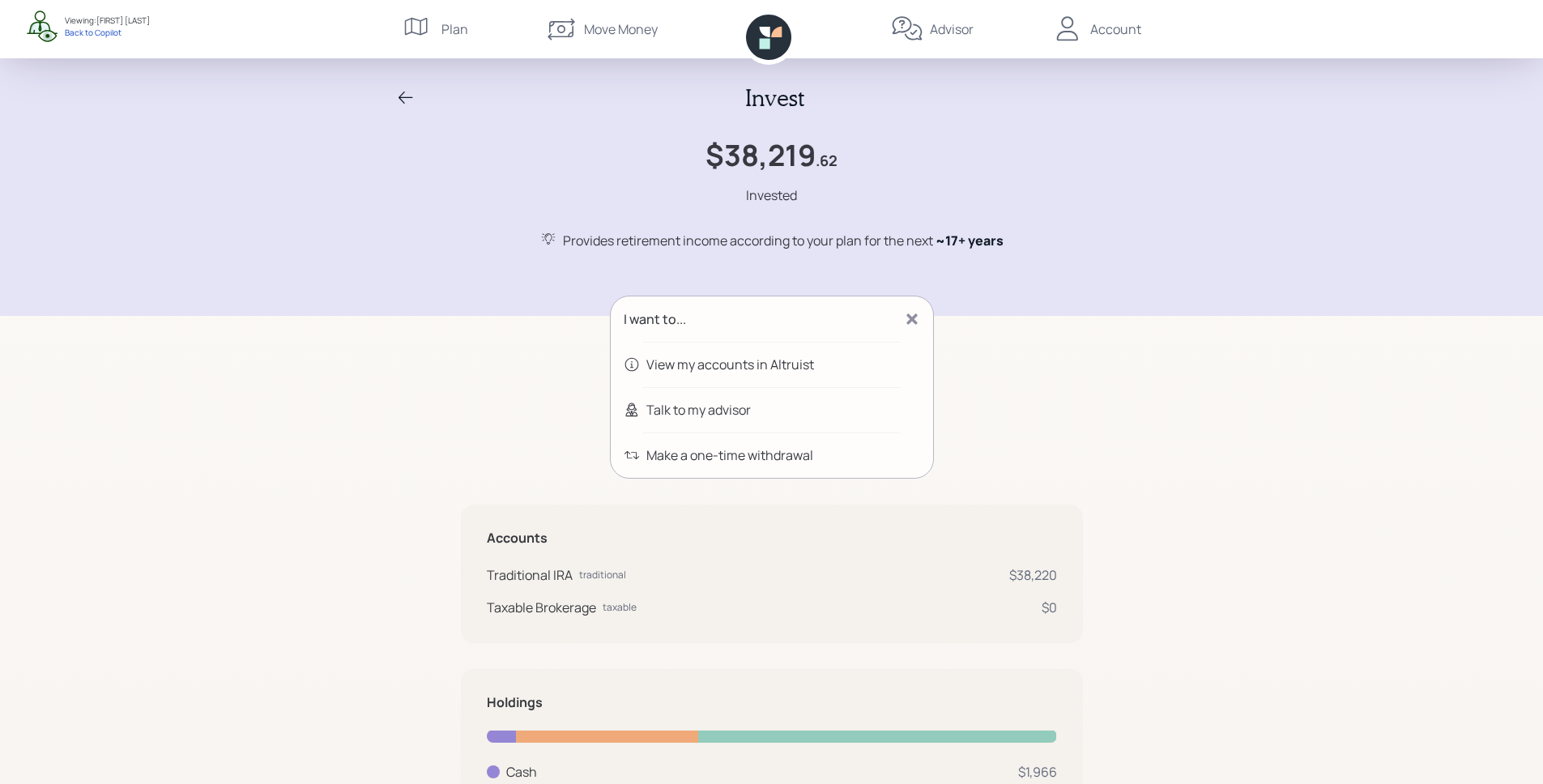 click on "Invest $38,219 .62 Invested Provides retirement income according to your plan for the next ~ 17+ years I want to... View my accounts in Altruist Talk to my advisor Make a one-time withdrawal Accounts Traditional IRA traditional $38,220 Taxable Brokerage taxable $0 Holdings Cash 1 holding $1,966 Cash USD $1,966 Bonds 9 holdings $12,255 Invesco BulletShares 2025 Corporate Bond ETF BSCP $1,803 Invesco BulletShares 2026 Corporate Bond ETF BSCQ $1,832 Invesco BulletShares 2027 Corporate Bond ETF BSCR $1,852 Invesco BulletShares 2028 Corporate Bond ETF BSCS $4,006 iShares iBoxx $ Inv Grade Corporate Bond ETF LQD $345 iShares National Muni Bond ETF MUB $345 Schwab US TIPS ETF SCHP $344 iShares 1-3 Year Treasury Bond ETF SHY $1,029 SPDR Portfolio Long Term Treasury ETF SPTL $699 Stocks 5 holdings $23,999 iShares Core S&P Small-Cap ETF IJR $4,428 iShares MSCI EAFE Small Cap ETF SCZ $1,599 SPDR Portfolio Emerging Markets ETF SPEM $2,928 Vanguard Developed Markets Index Fund ETF VEA $4,229 Vanguard 500 Index Fund ETF" at bounding box center (771, 736) 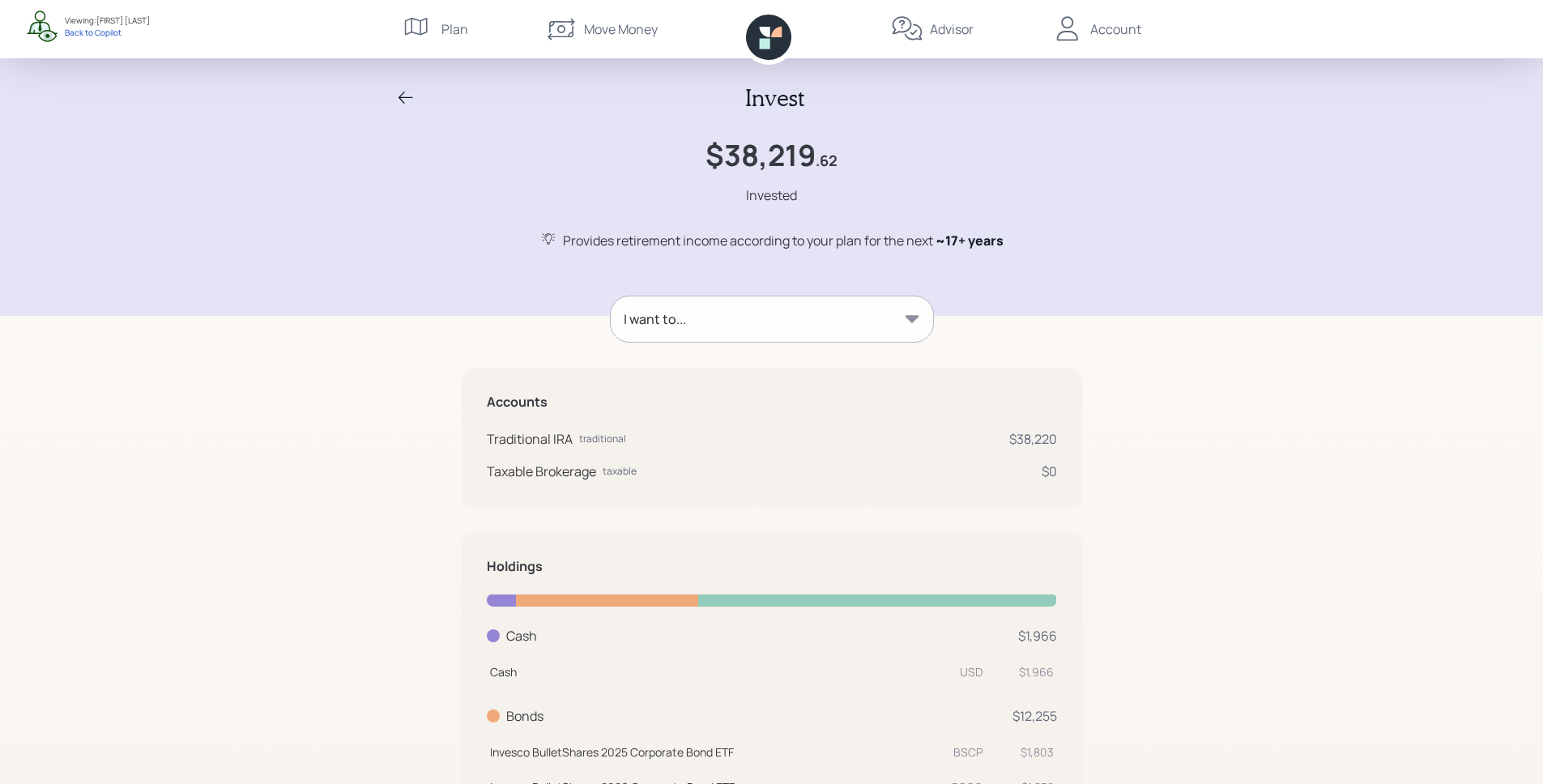 click on "Invest" at bounding box center (772, 98) 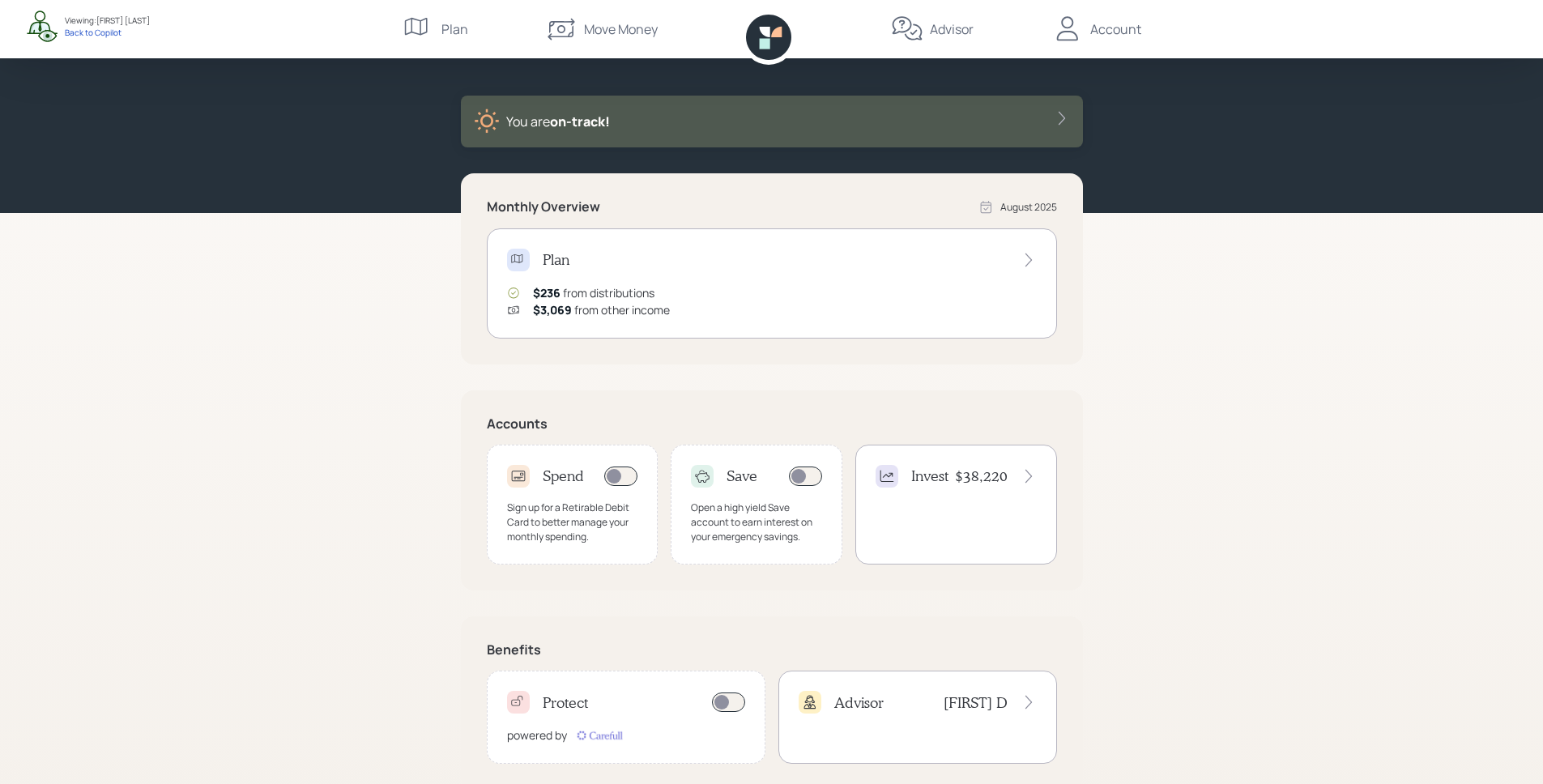 scroll, scrollTop: 87, scrollLeft: 0, axis: vertical 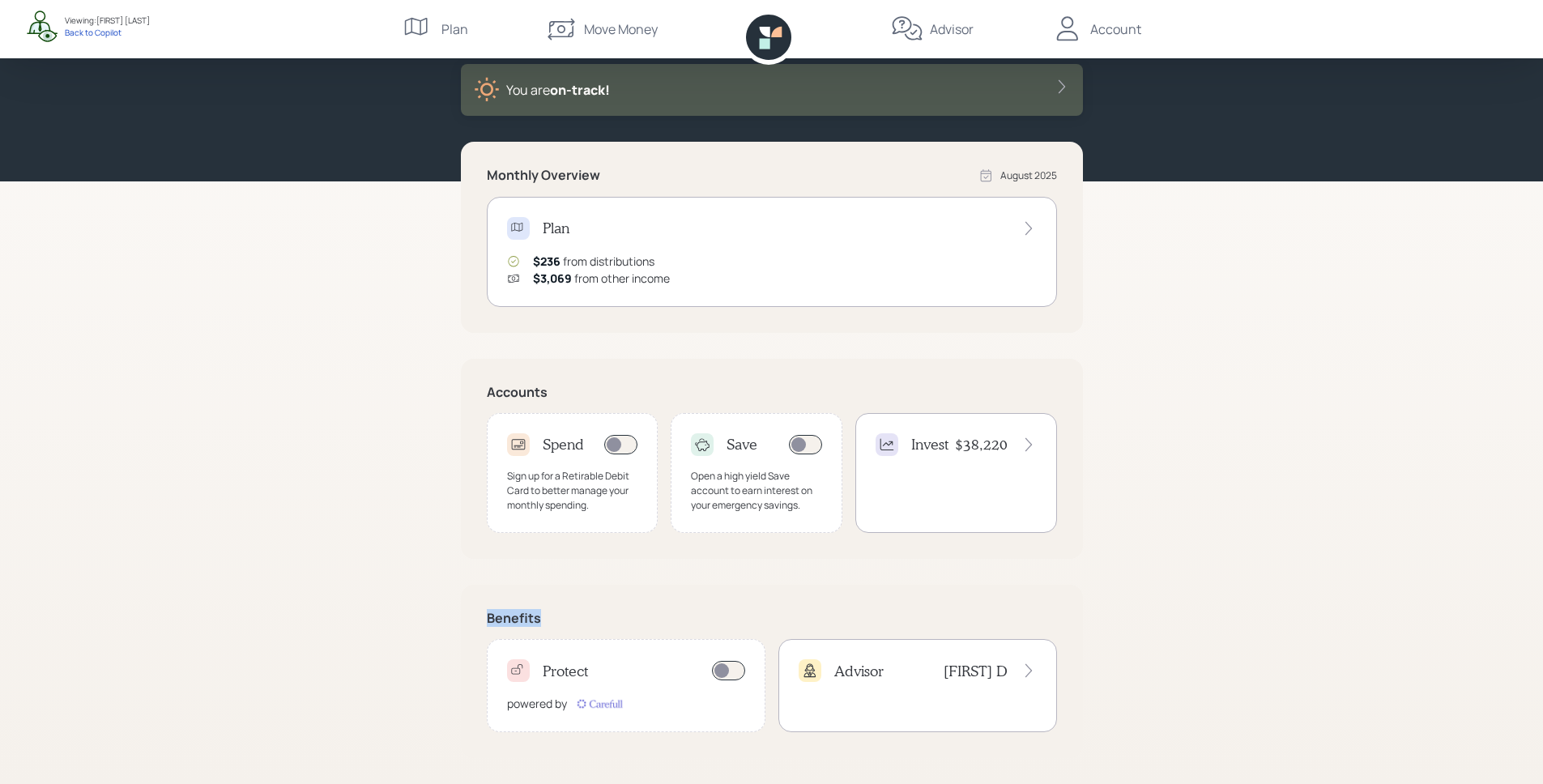 drag, startPoint x: 483, startPoint y: 620, endPoint x: 595, endPoint y: 624, distance: 112.07141 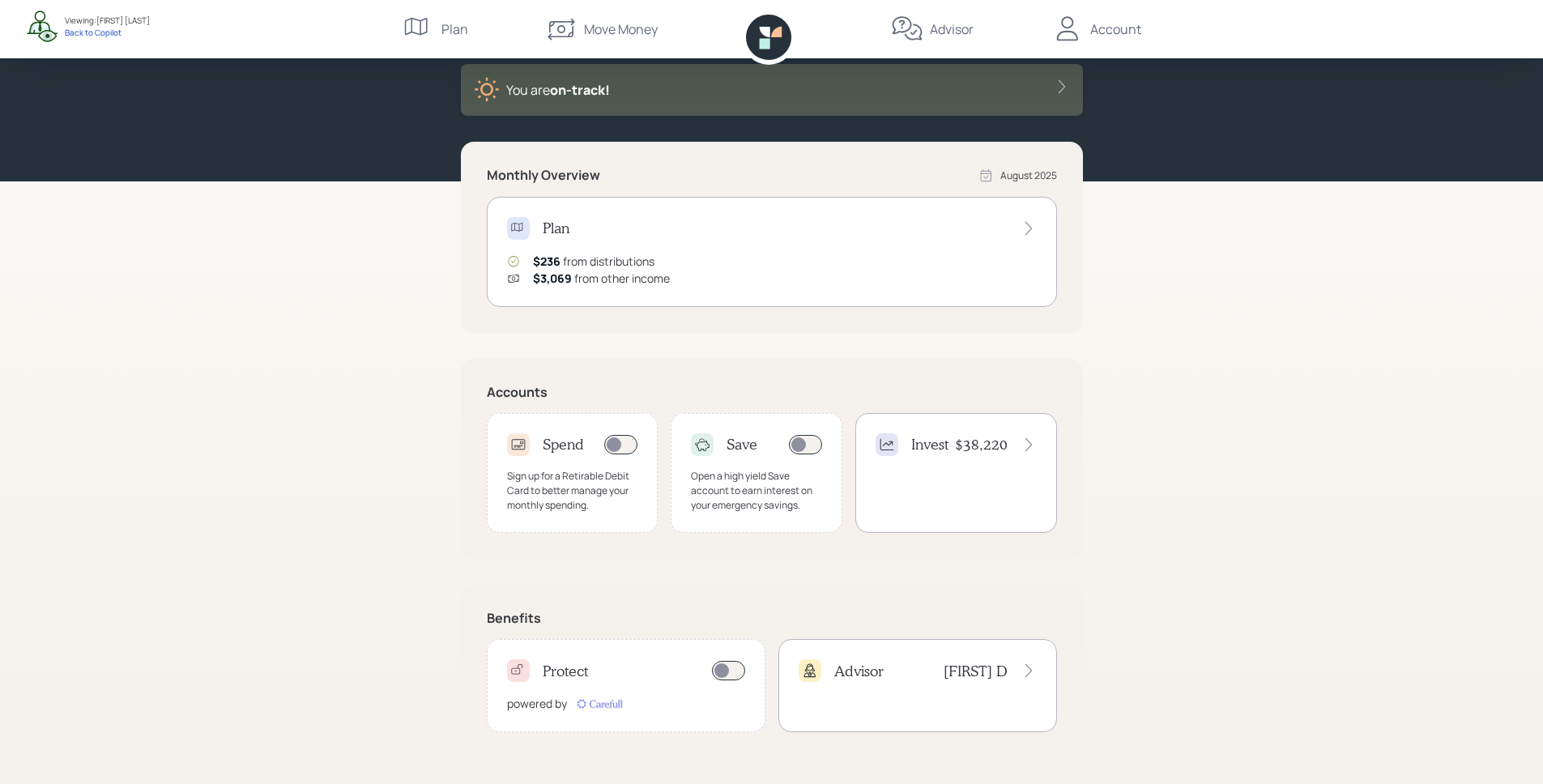 click at bounding box center (599, 704) 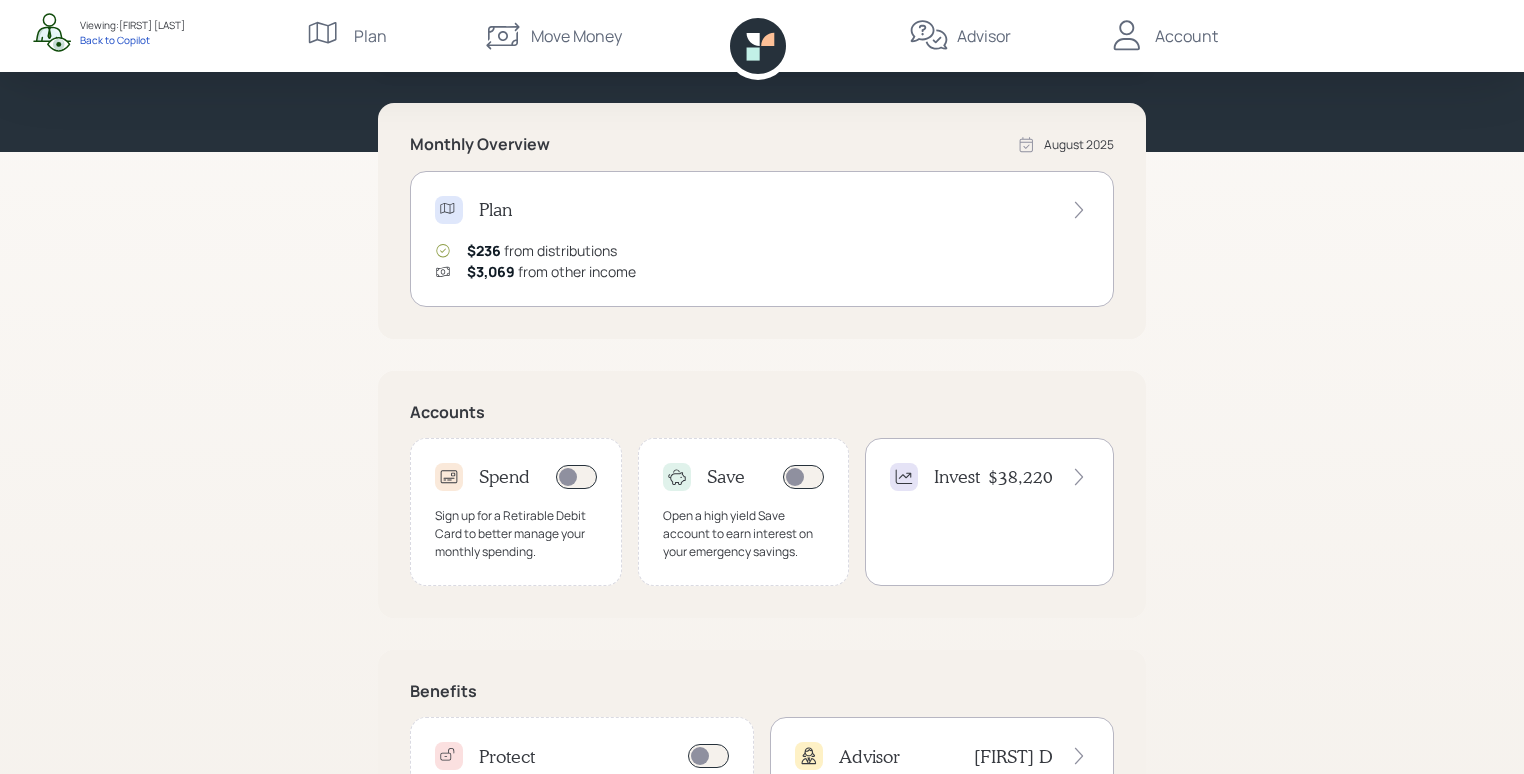 scroll, scrollTop: 300, scrollLeft: 0, axis: vertical 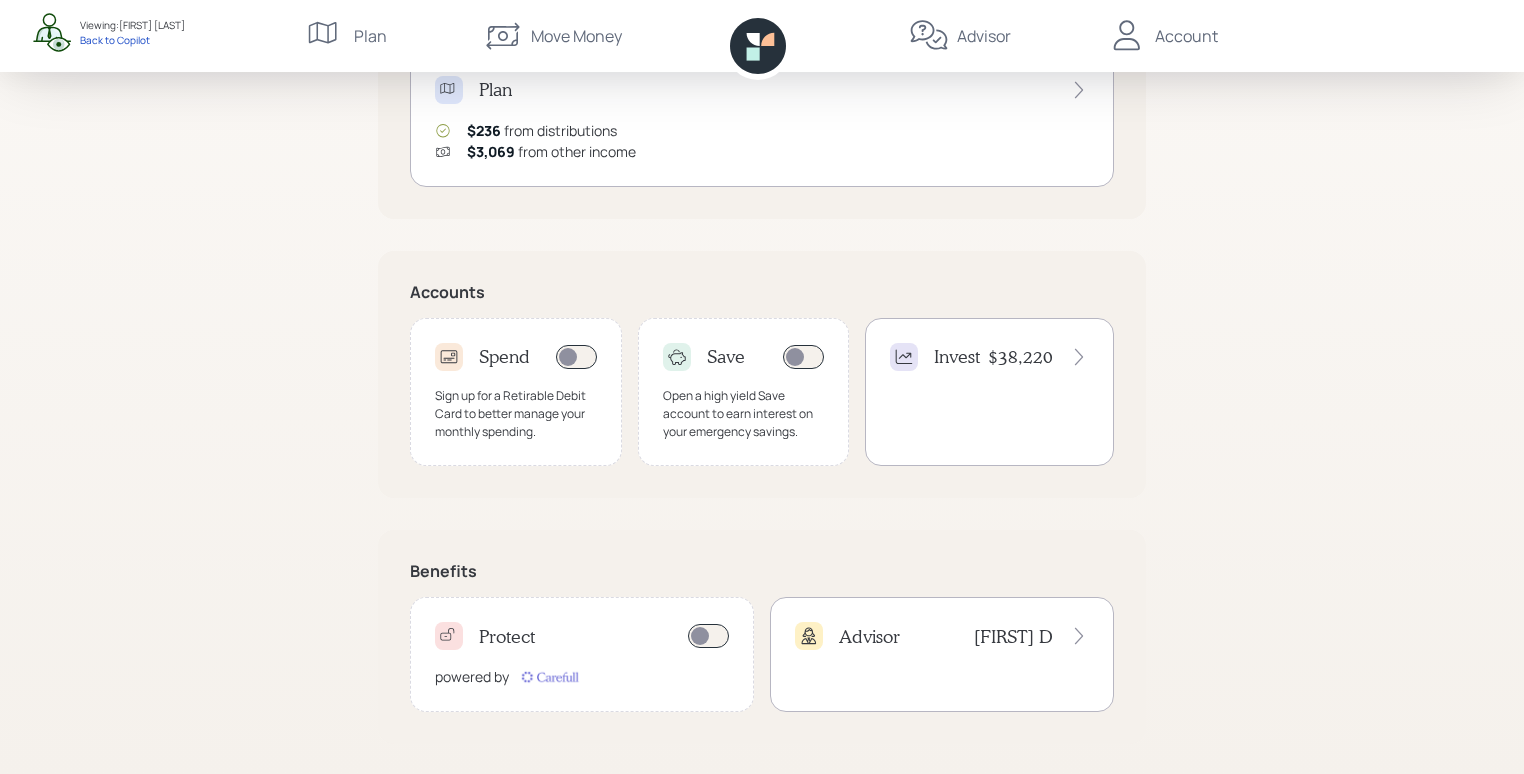 click on "Advisor [FIRST] D" at bounding box center (942, 636) 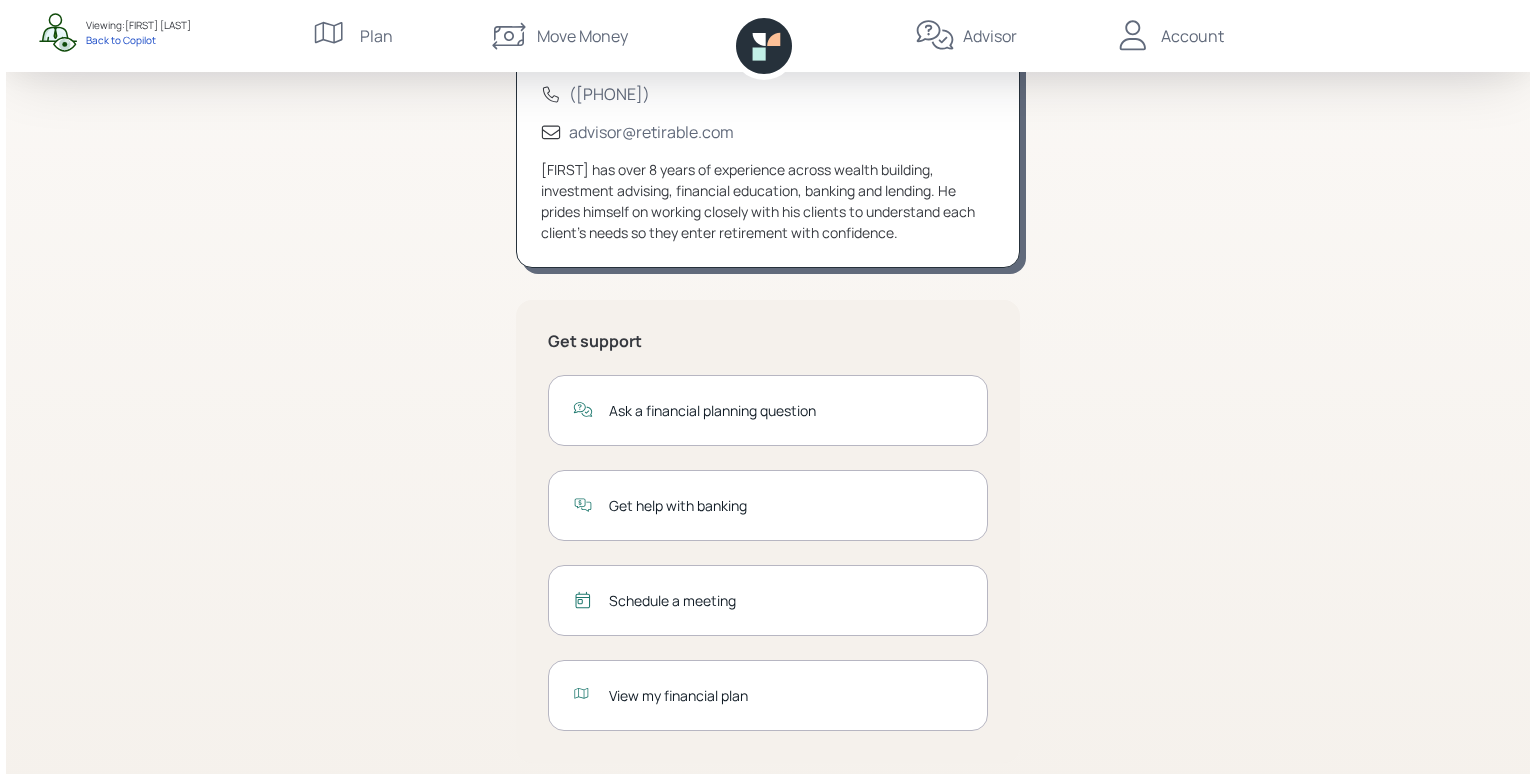 scroll, scrollTop: 200, scrollLeft: 0, axis: vertical 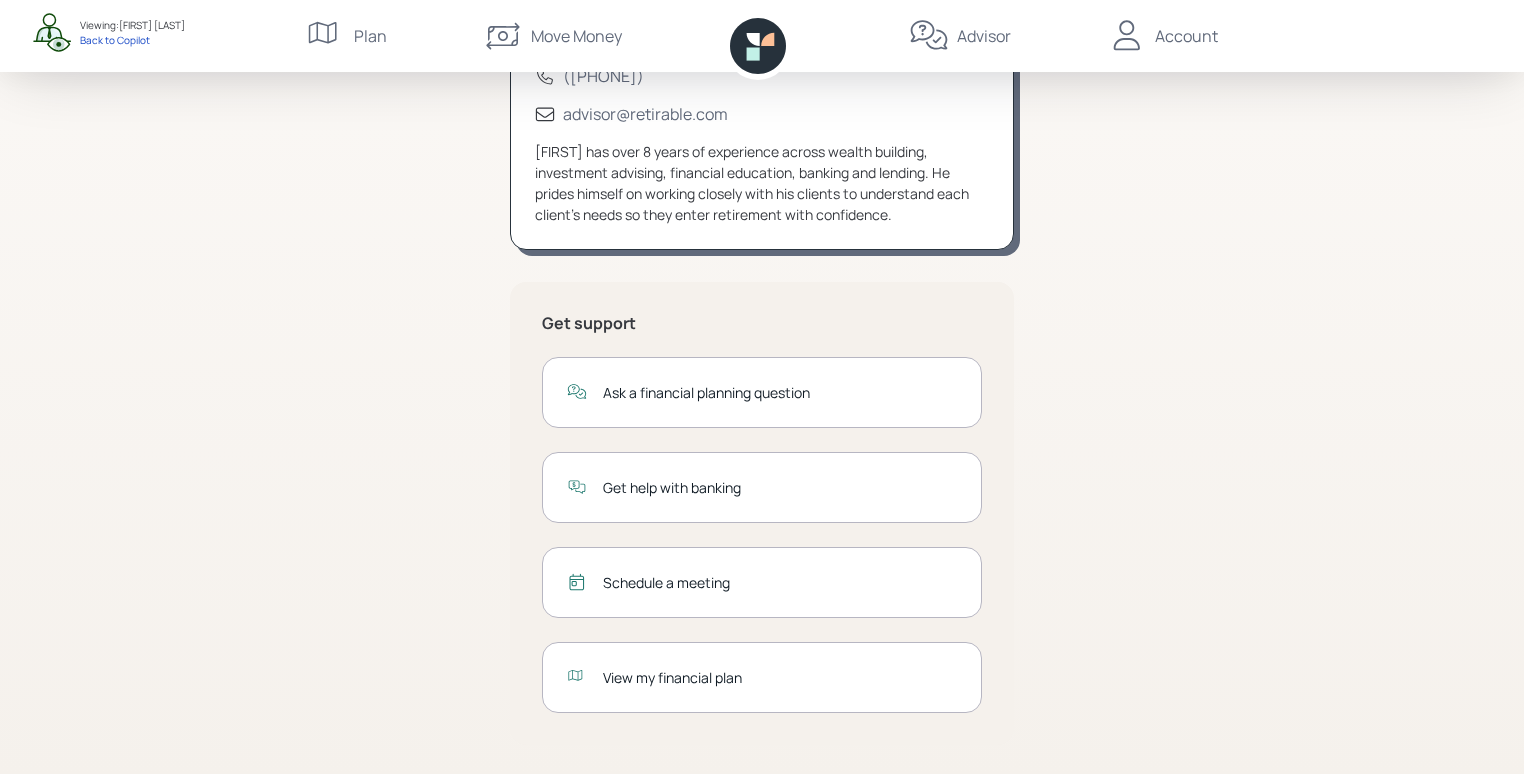 click on "Ask a financial planning question" at bounding box center [780, 392] 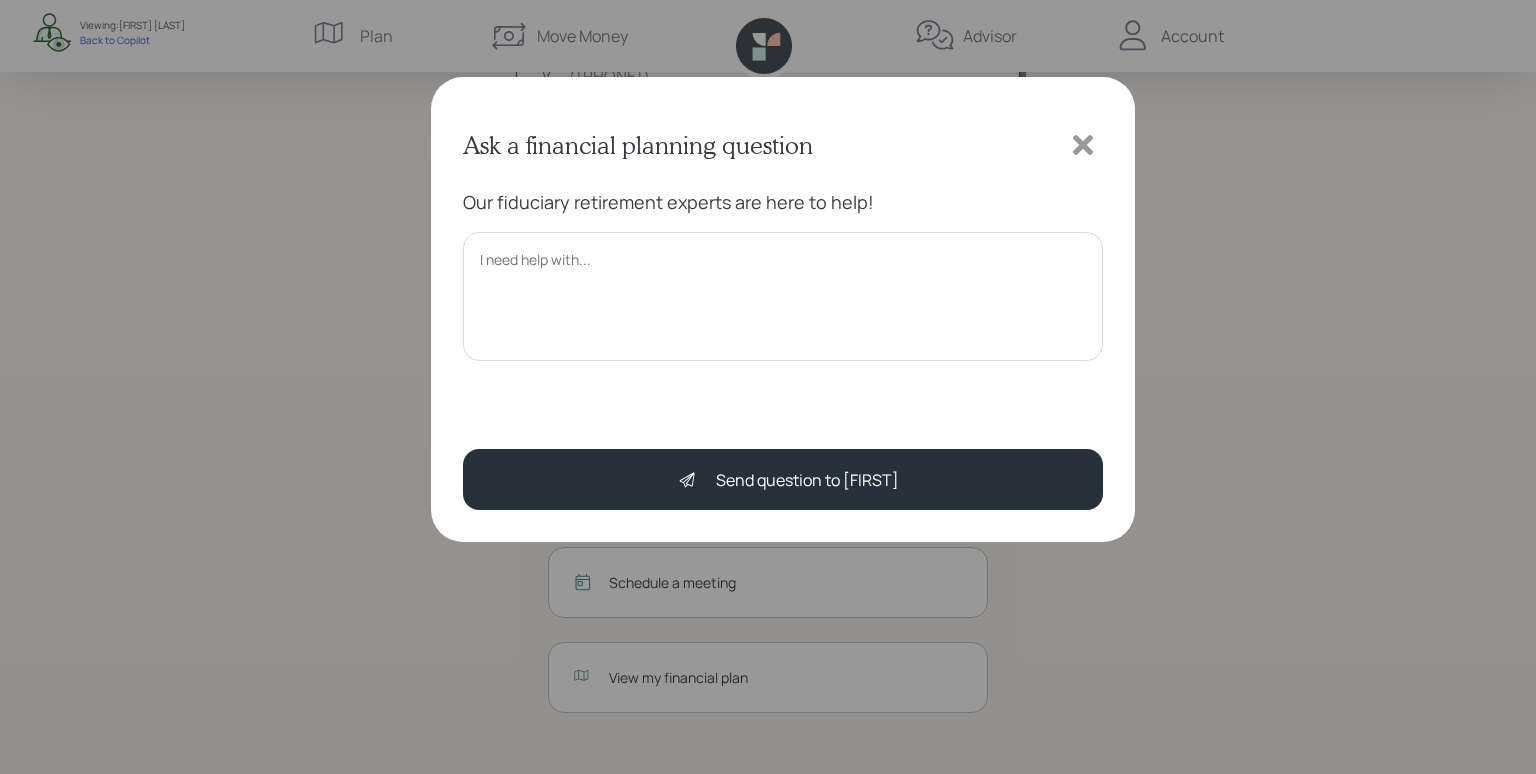 click at bounding box center [783, 296] 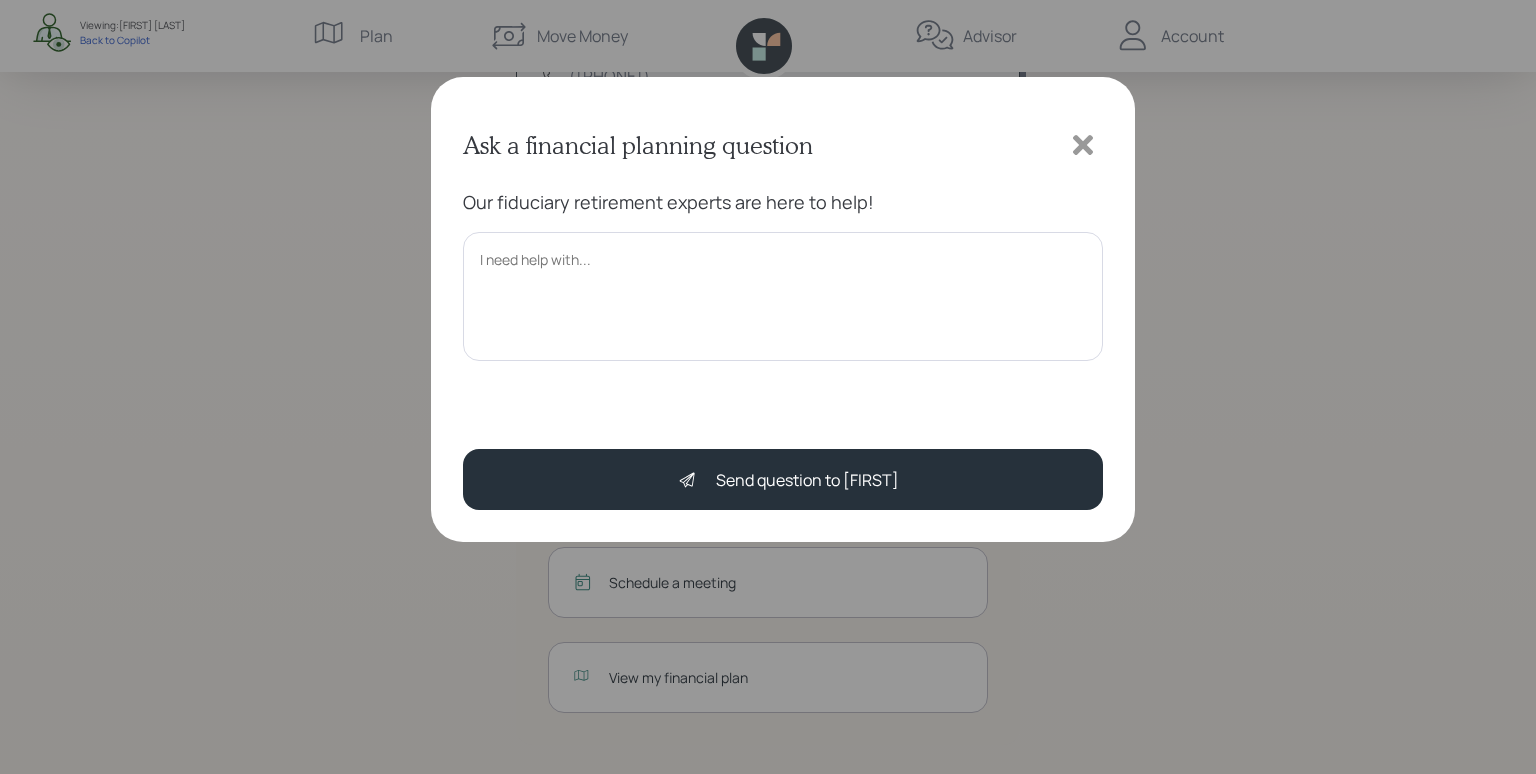 click 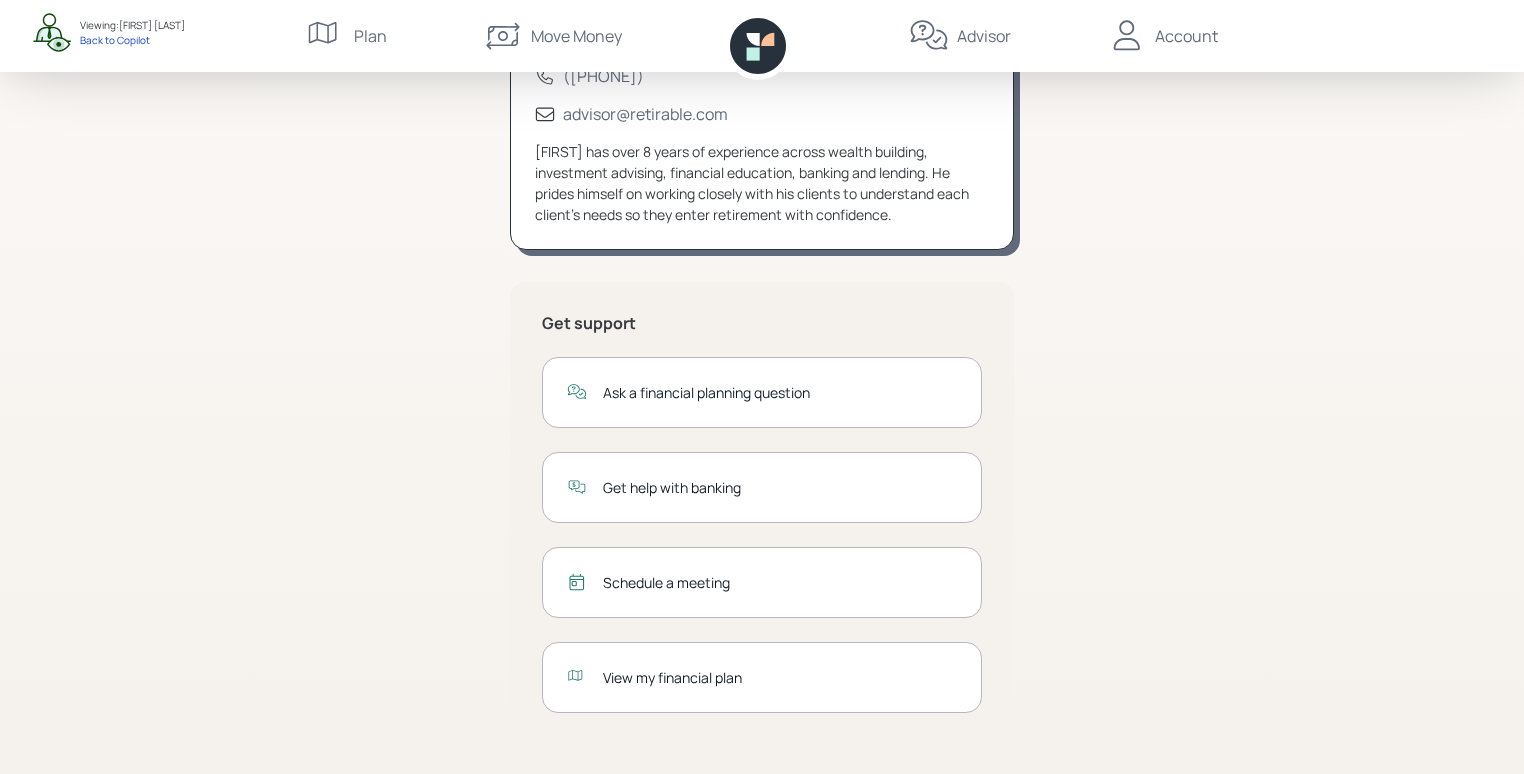 click on "Get help with banking" at bounding box center [762, 487] 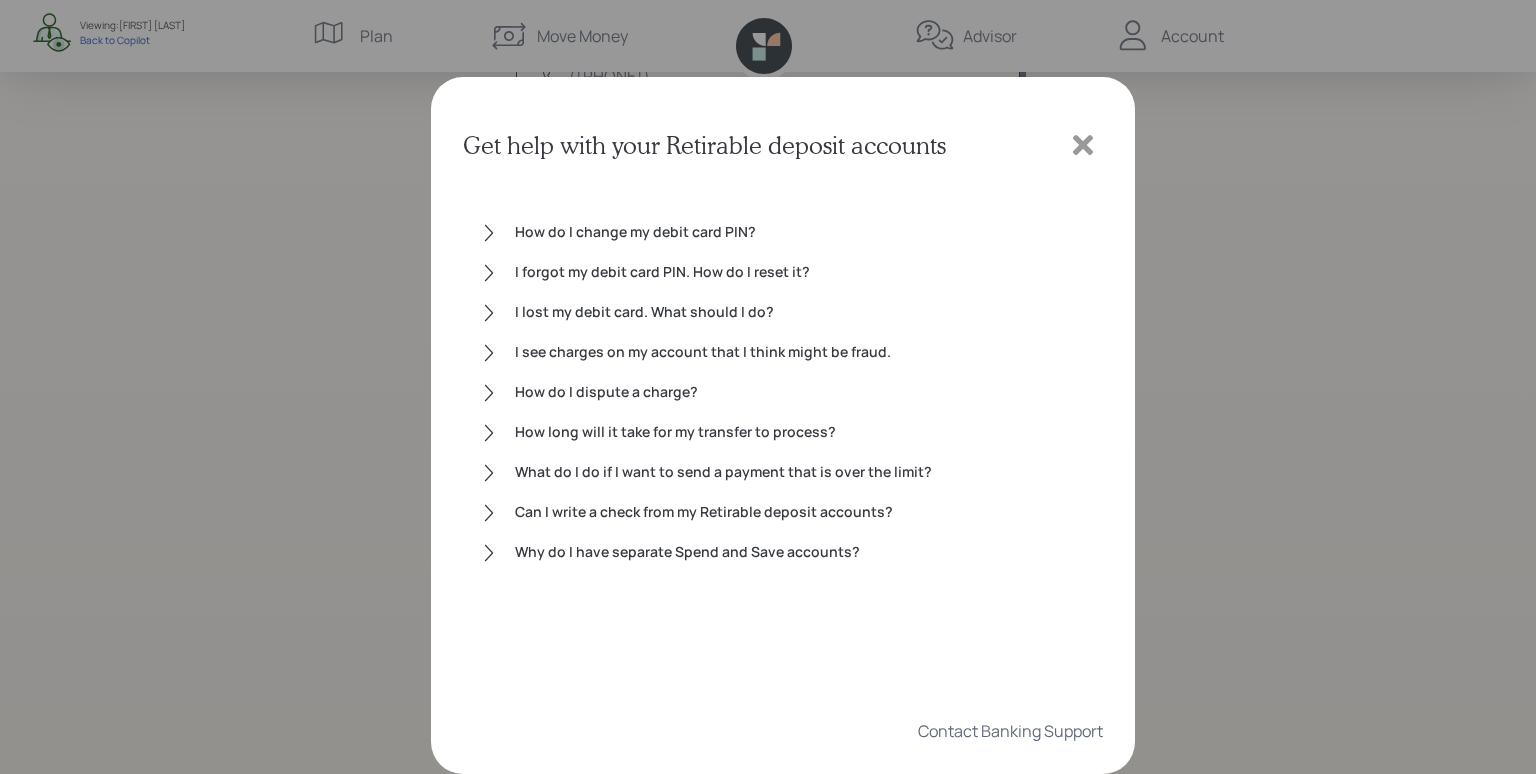 click 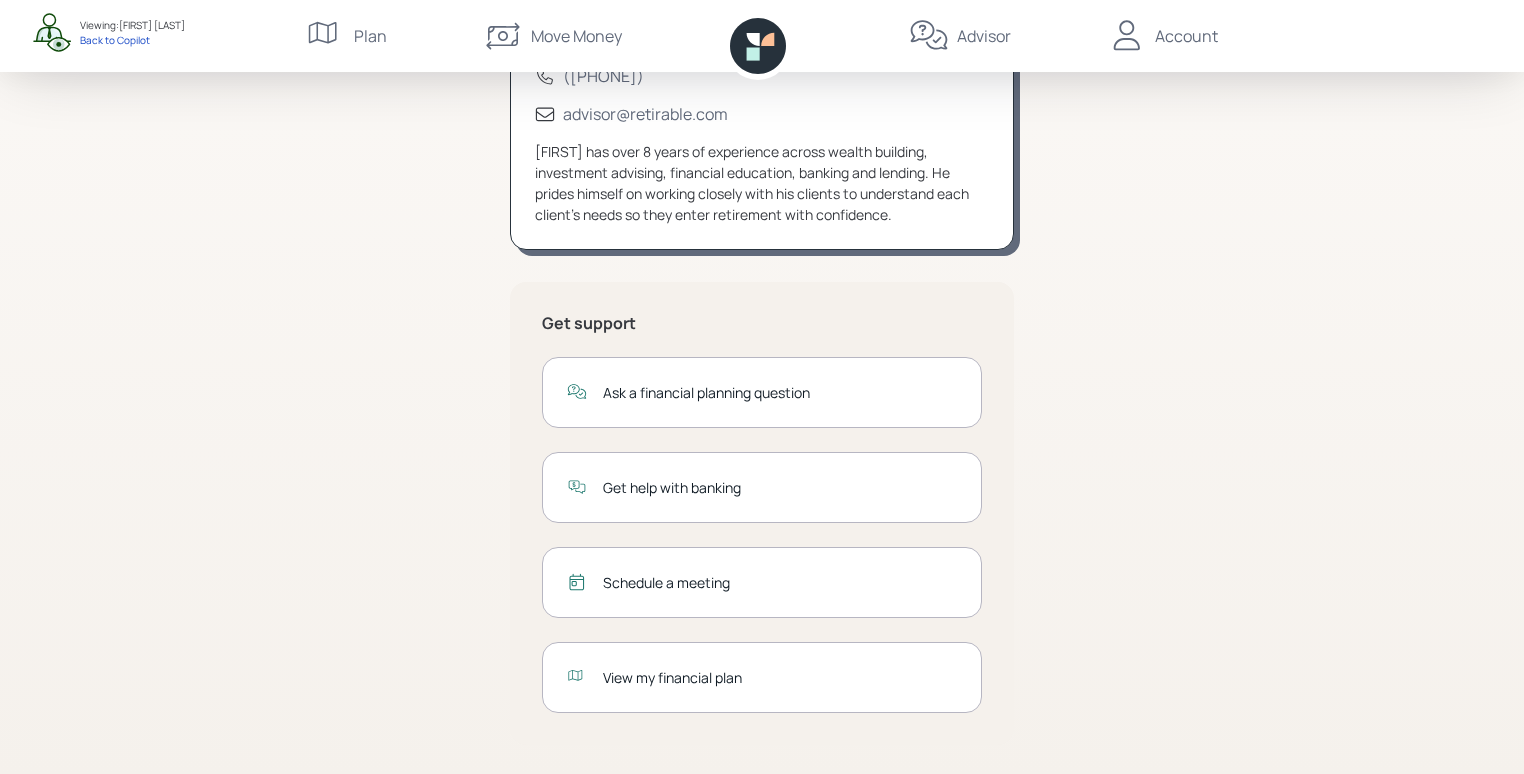 click on "Schedule a meeting" at bounding box center [780, 582] 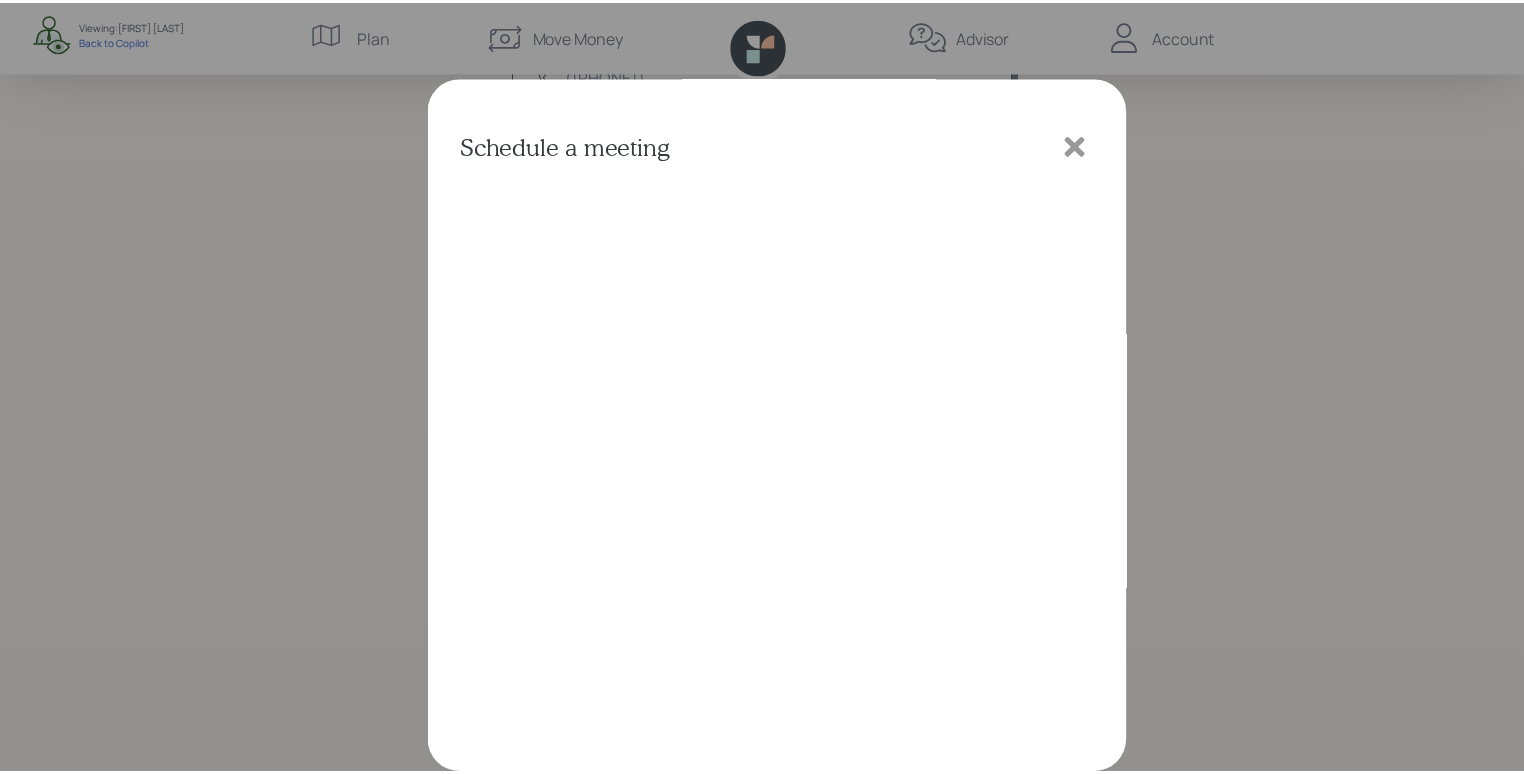 scroll, scrollTop: 4, scrollLeft: 0, axis: vertical 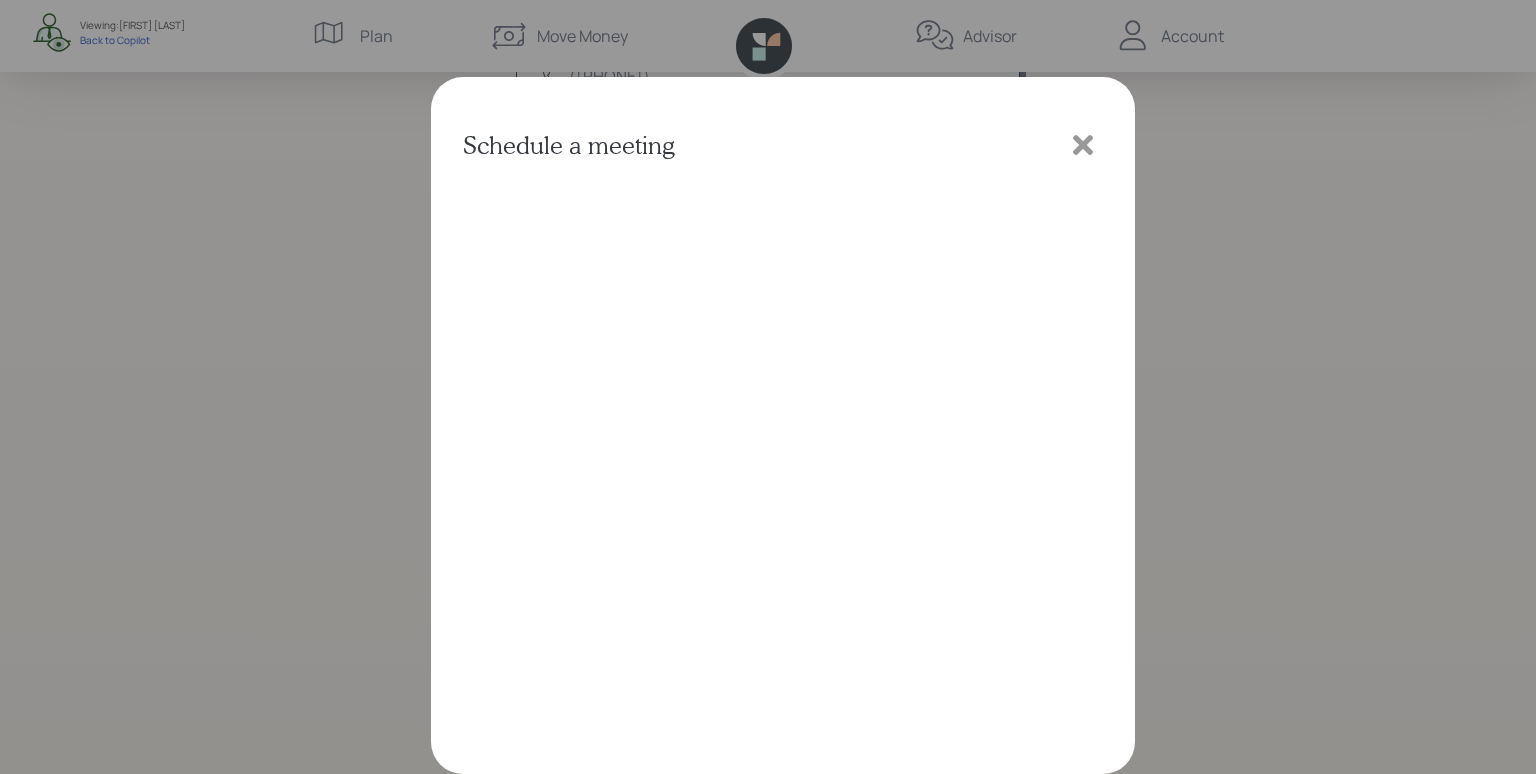 click on "Schedule a meeting" at bounding box center (783, 425) 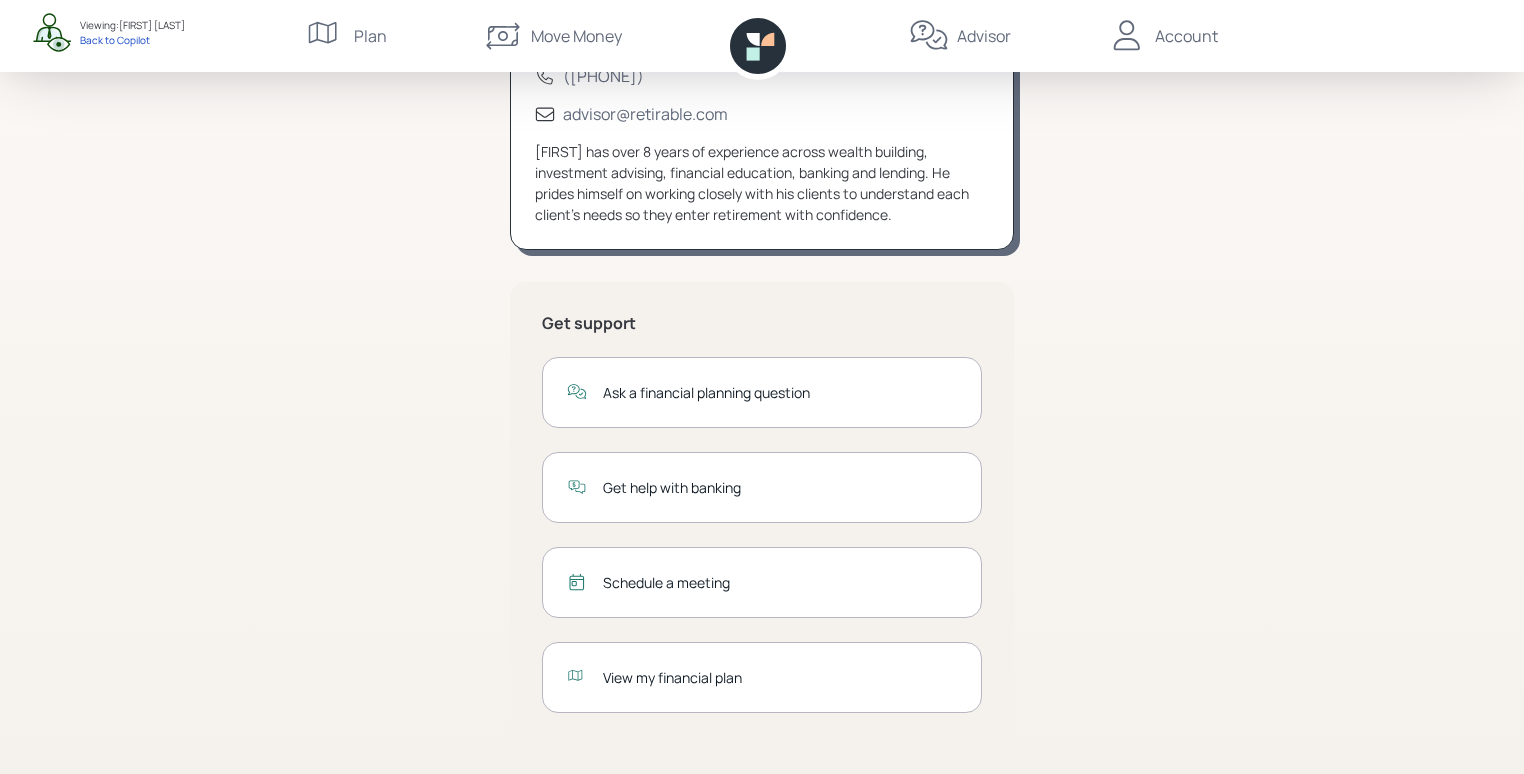 click on "View my financial plan" at bounding box center (780, 677) 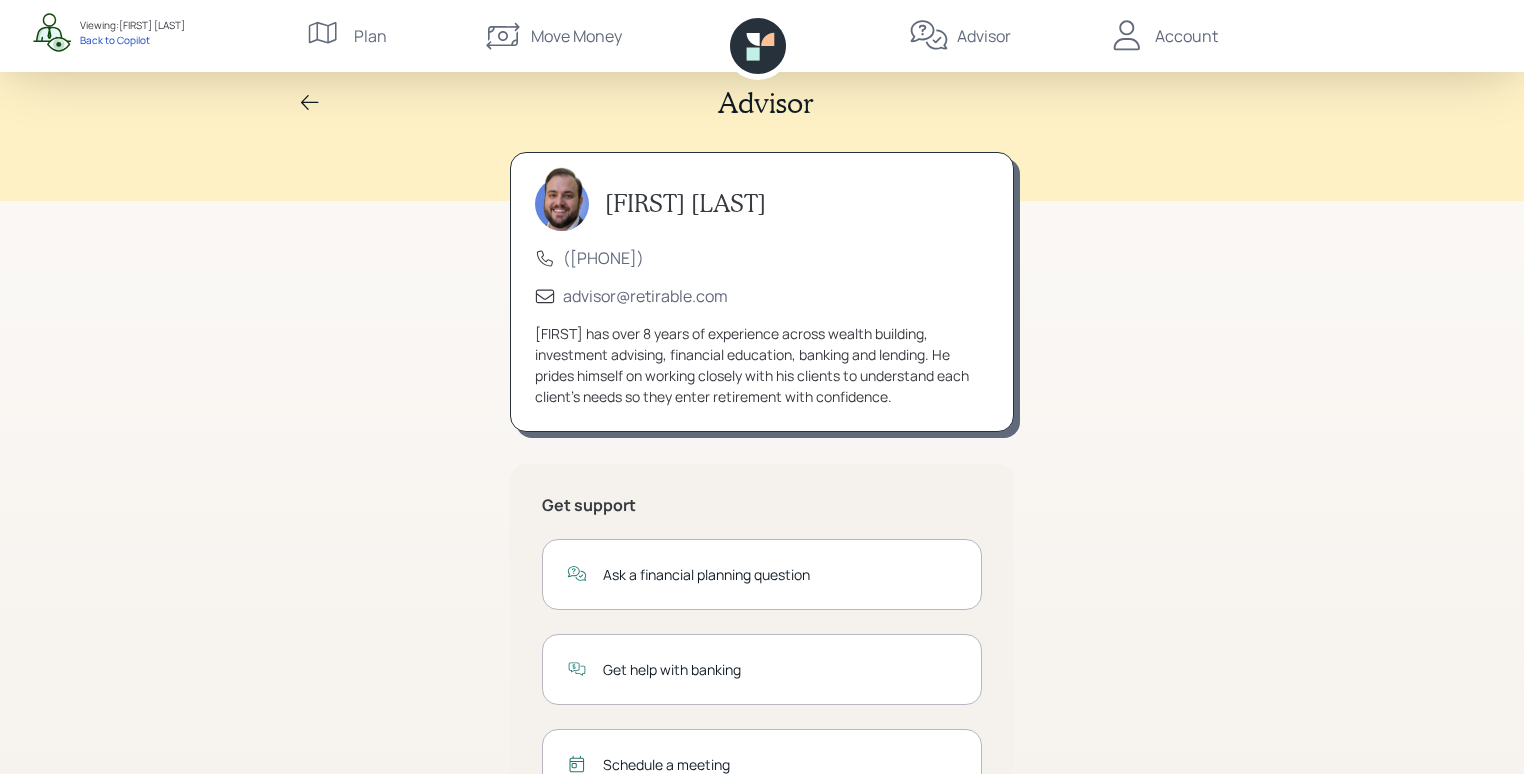 scroll, scrollTop: 0, scrollLeft: 0, axis: both 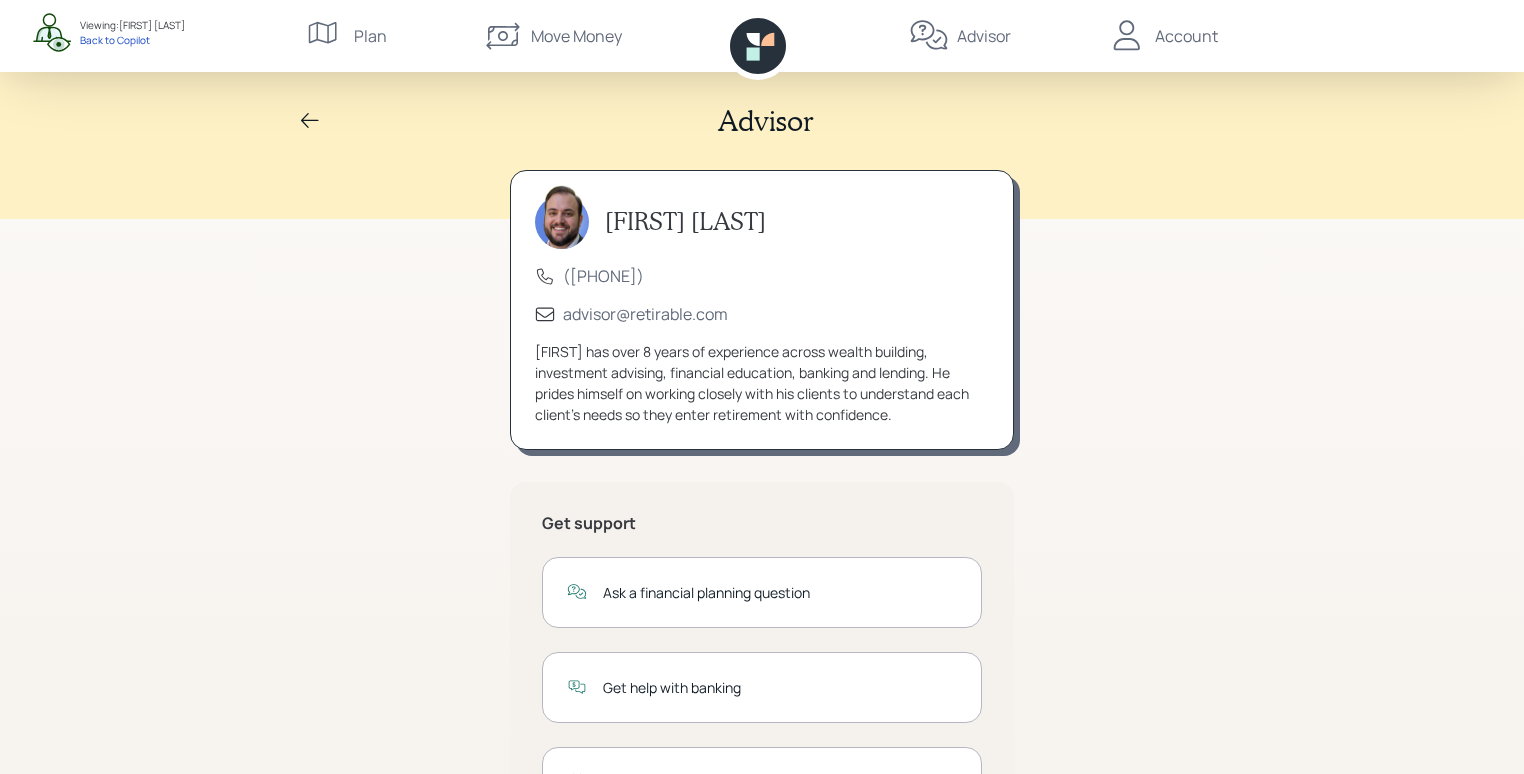 click on "Account" at bounding box center (1186, 36) 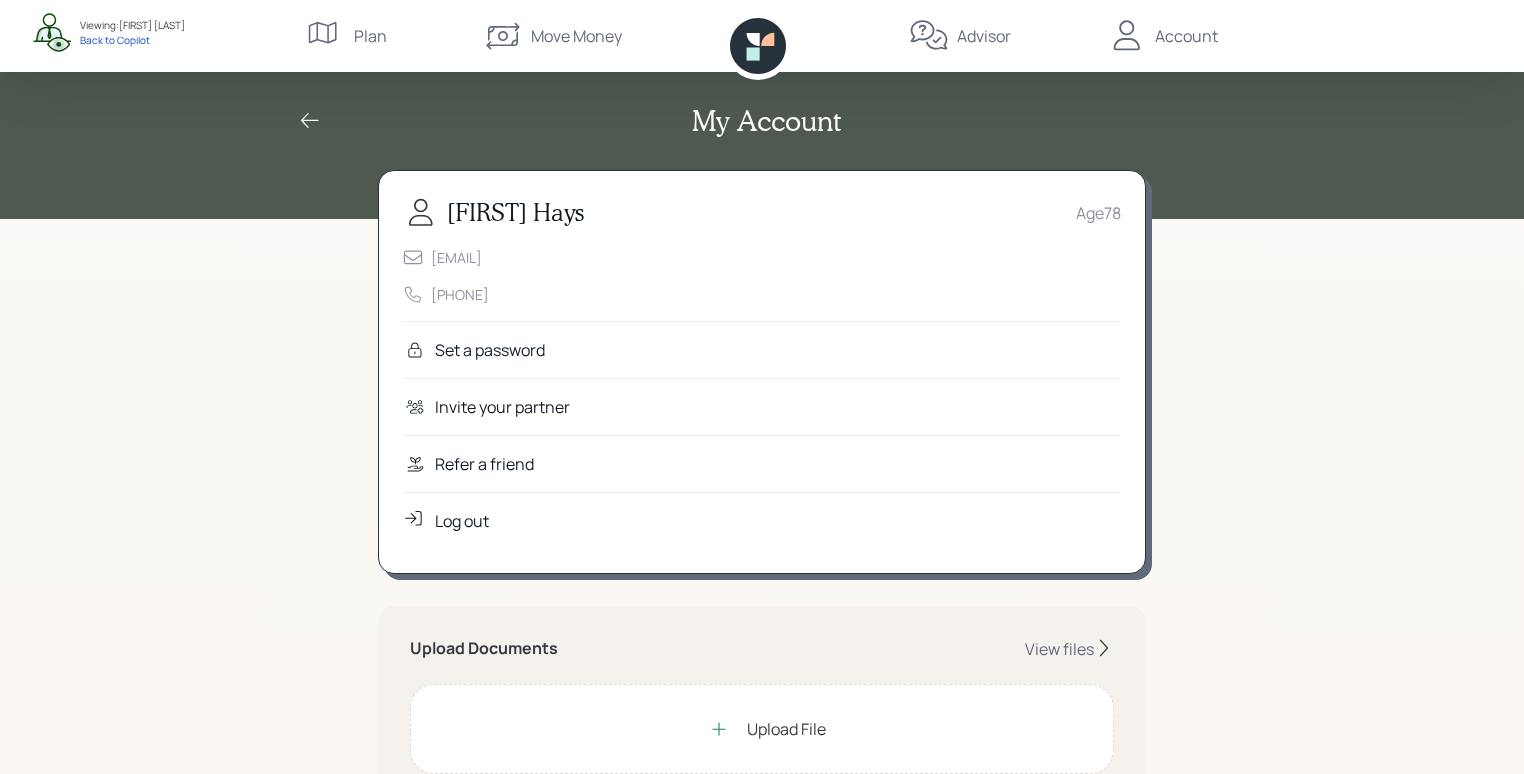 click on "Refer a friend" at bounding box center [484, 464] 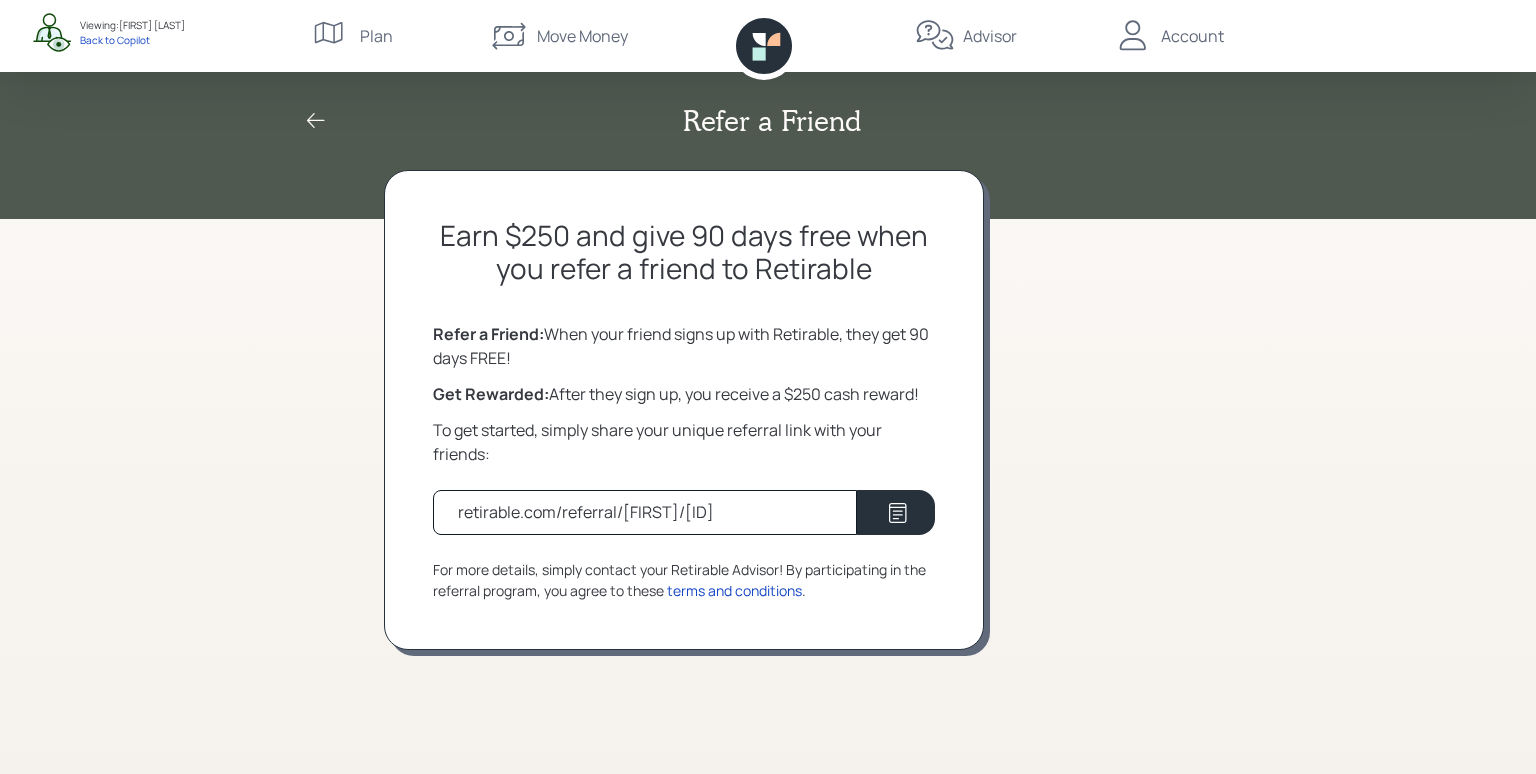 click 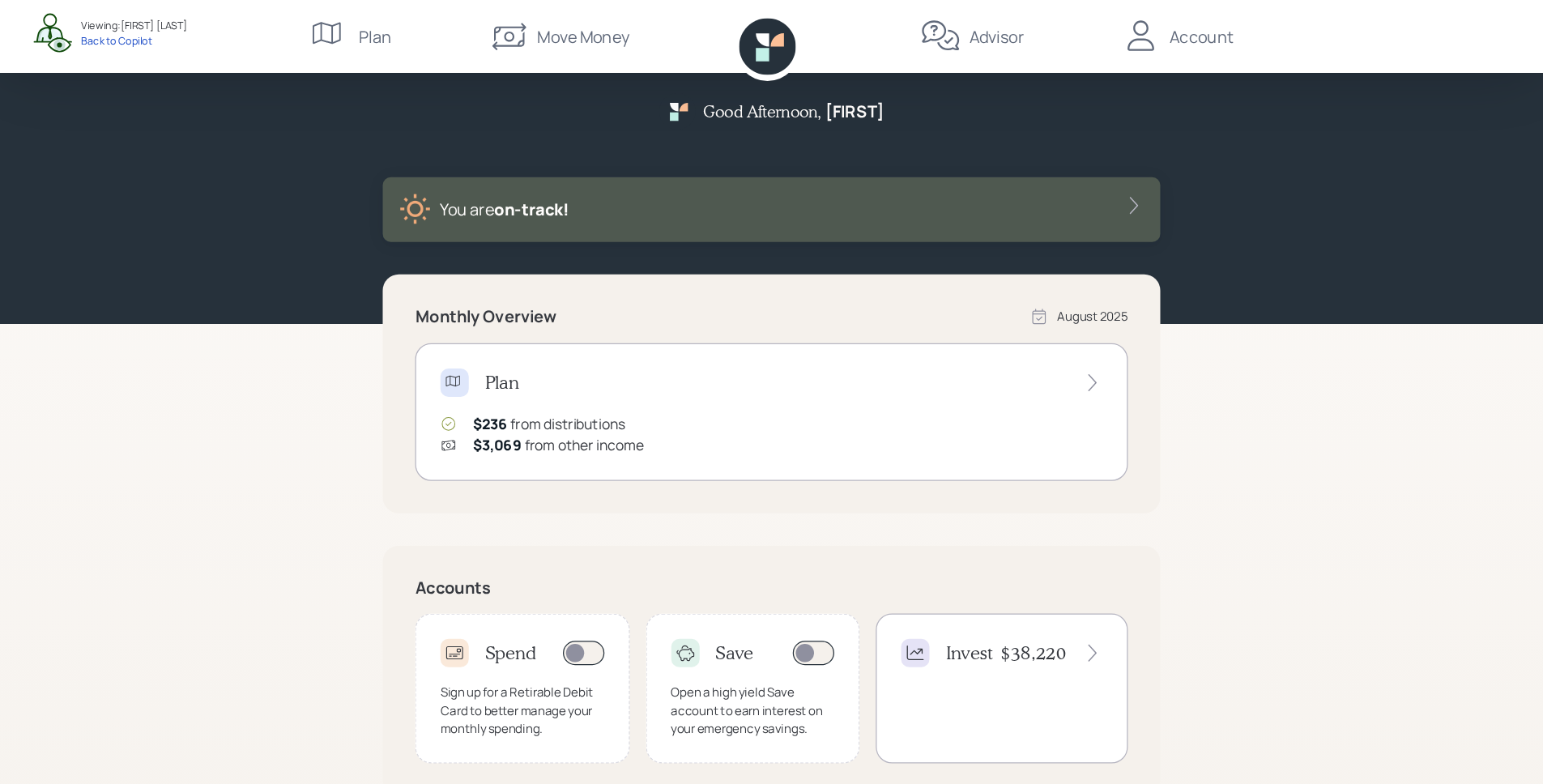 scroll, scrollTop: 0, scrollLeft: 0, axis: both 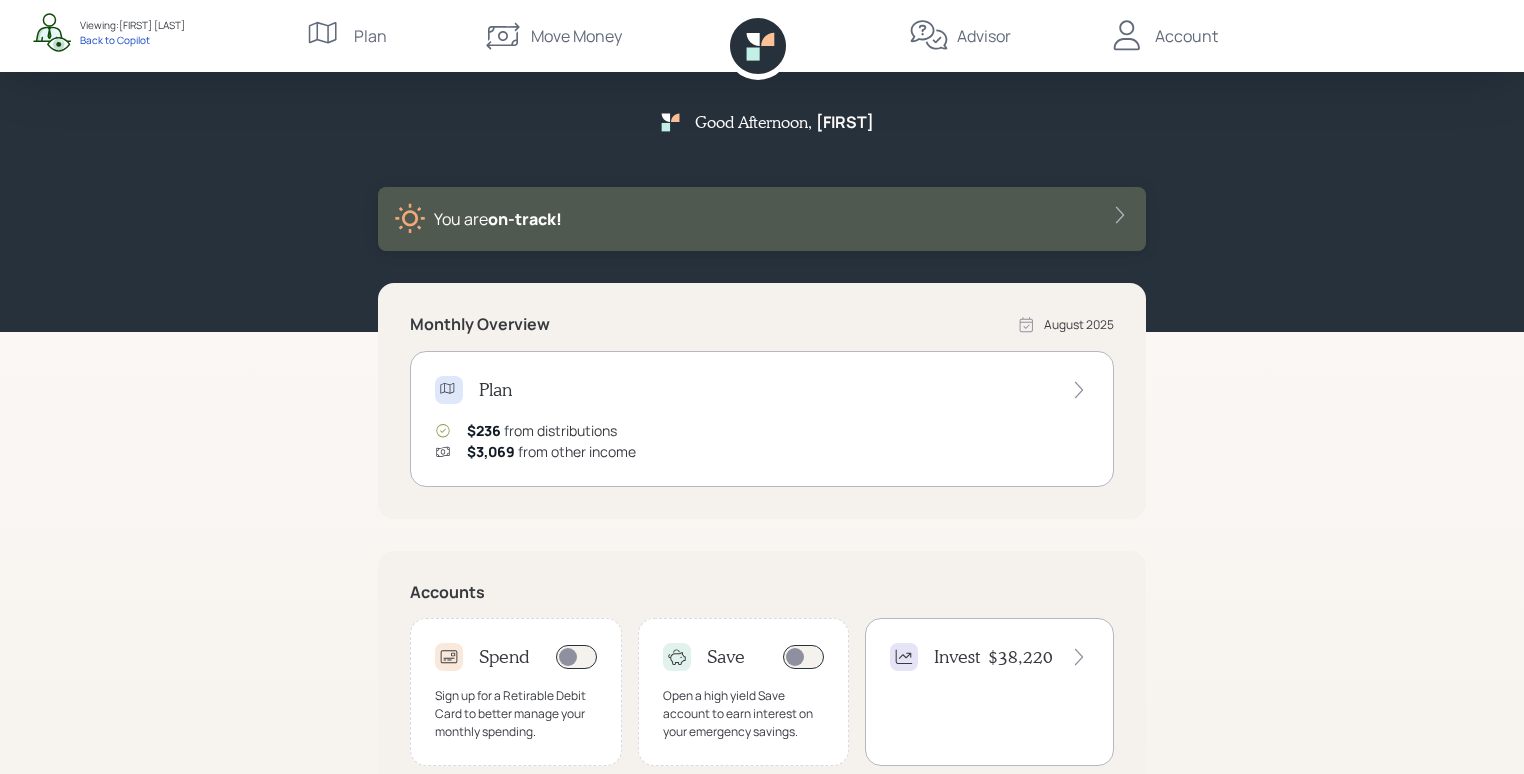 click on "Move Money" at bounding box center (576, 36) 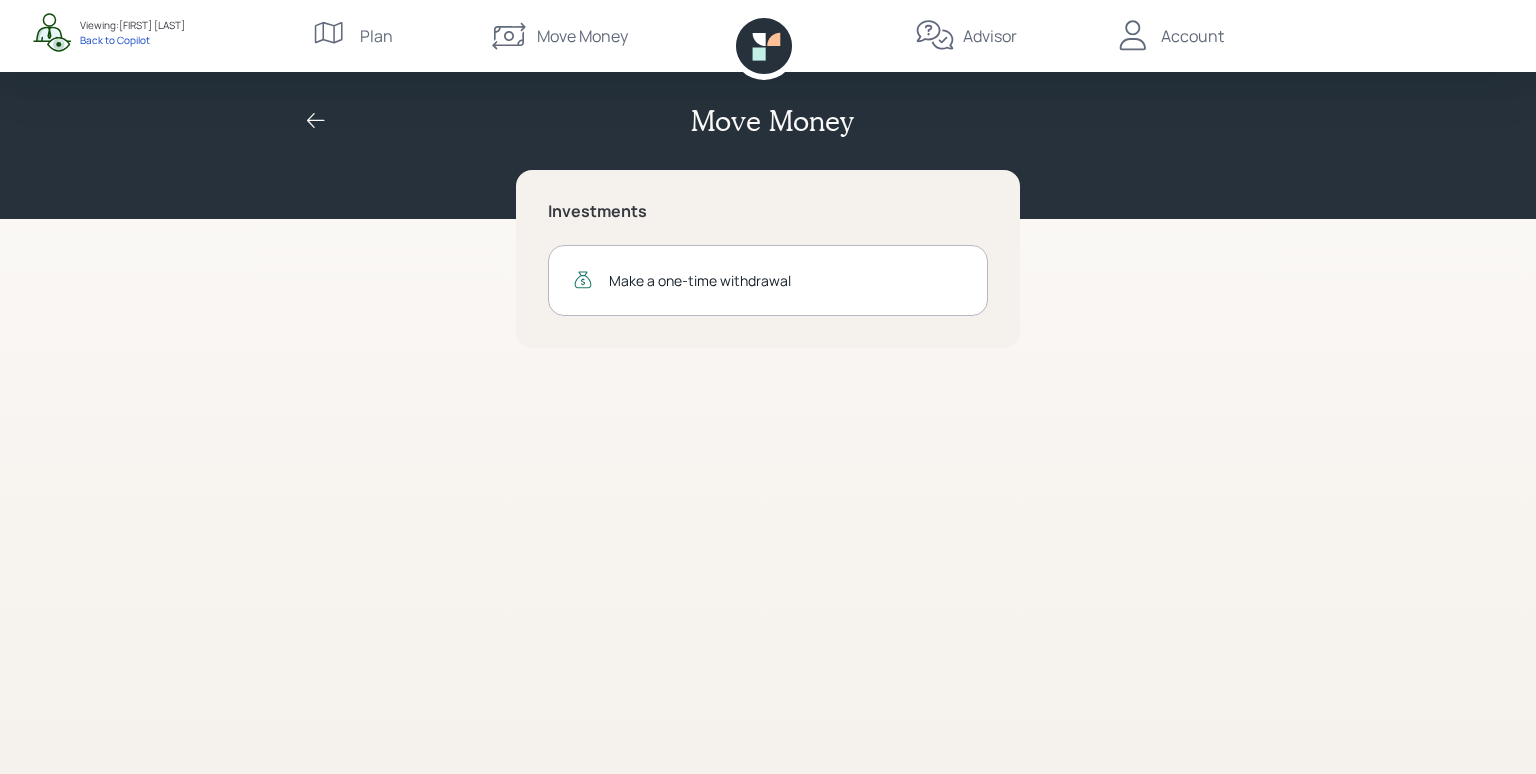 click 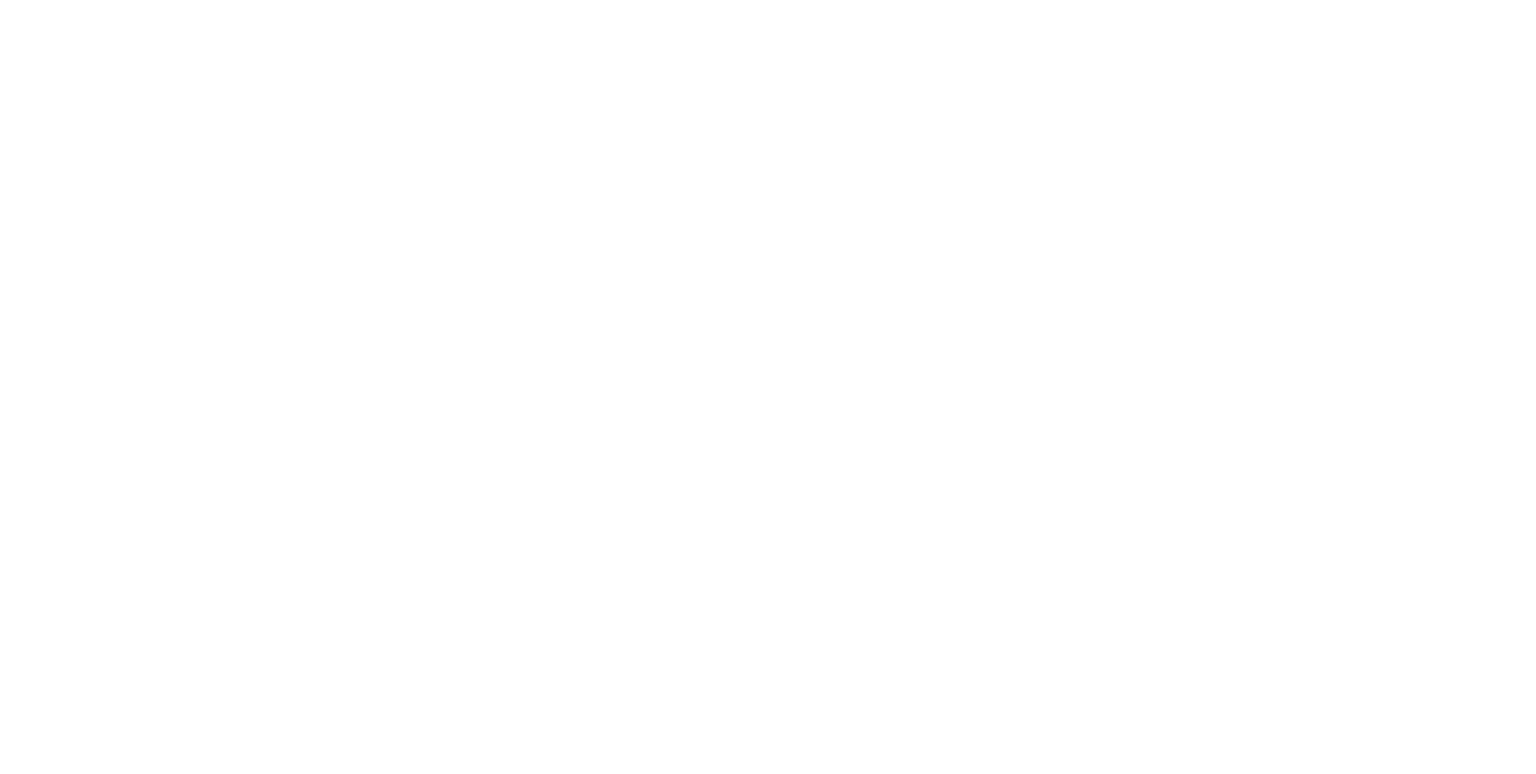 scroll, scrollTop: 0, scrollLeft: 0, axis: both 